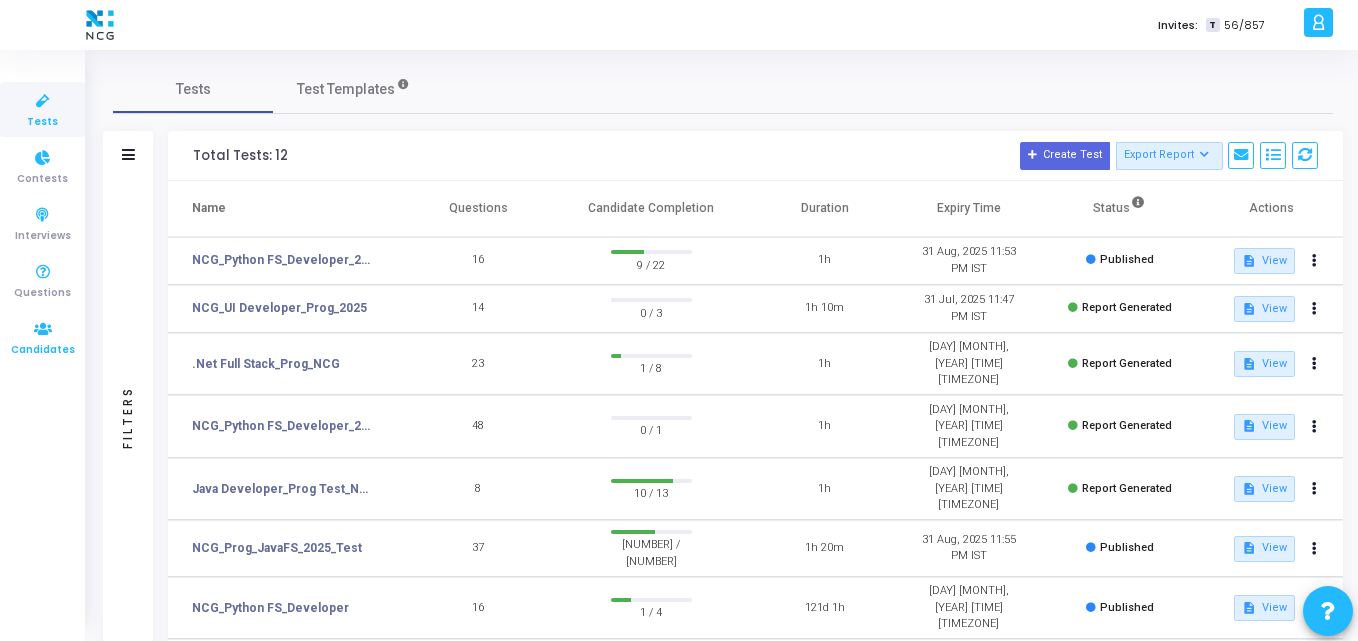 scroll, scrollTop: 0, scrollLeft: 0, axis: both 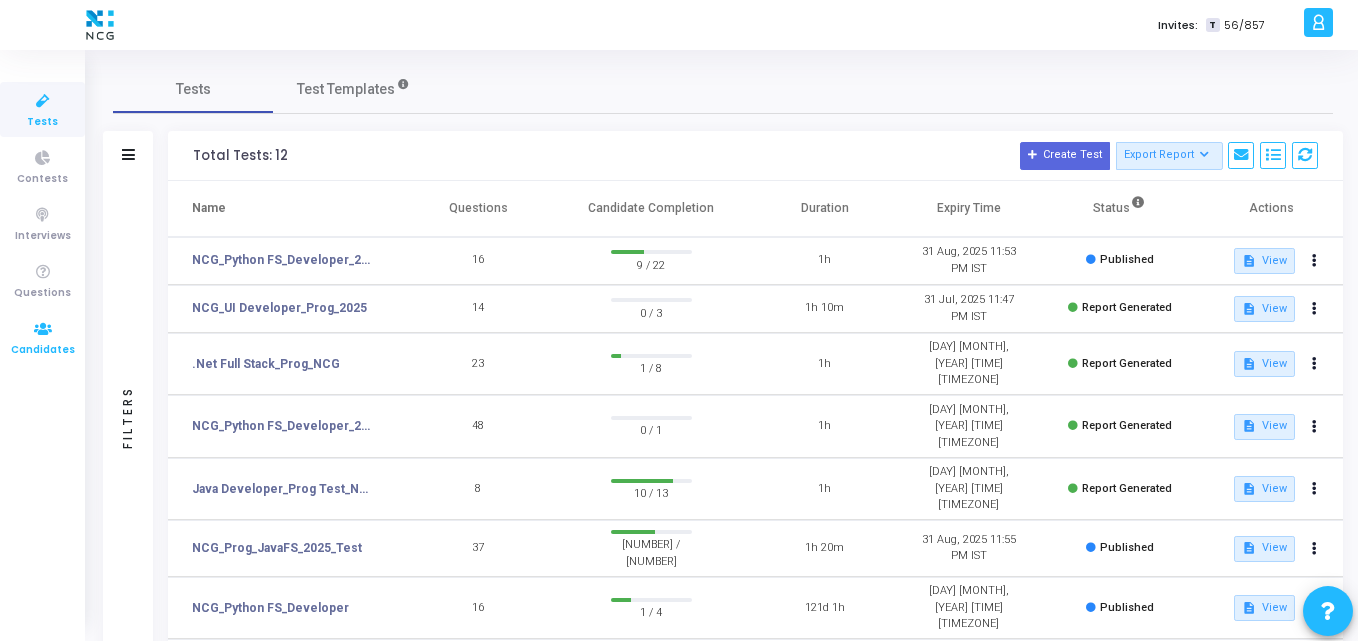 click at bounding box center [43, 329] 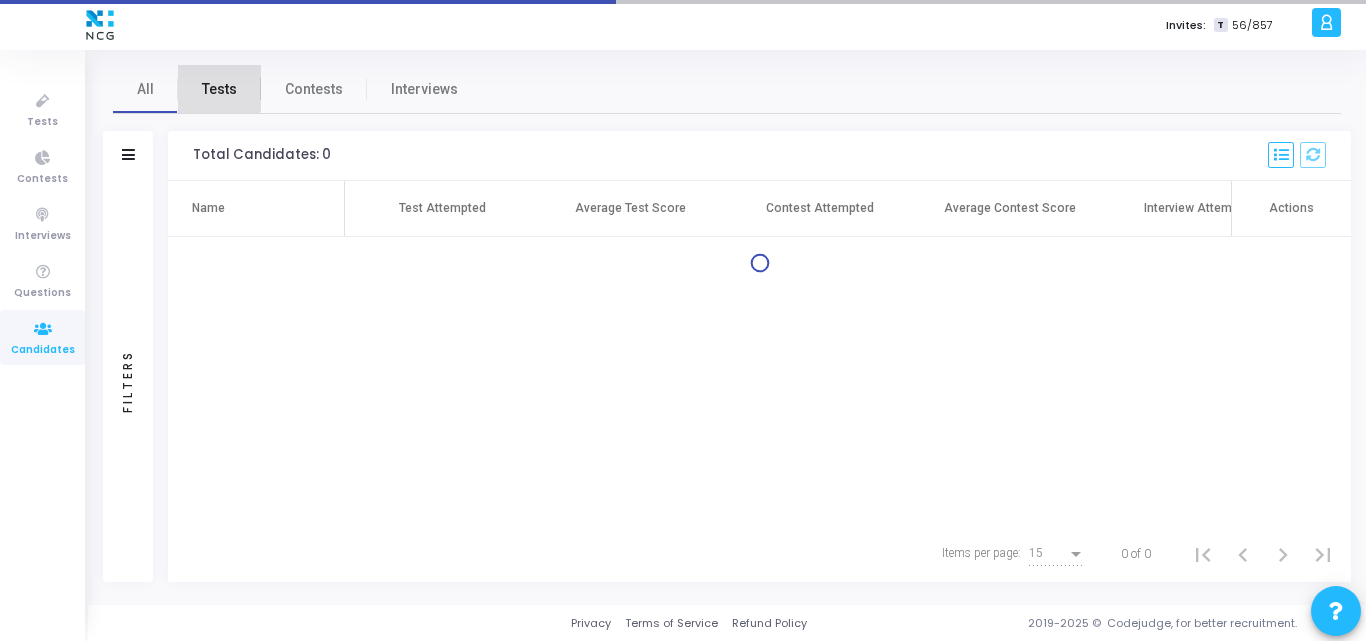click on "Tests" at bounding box center [219, 89] 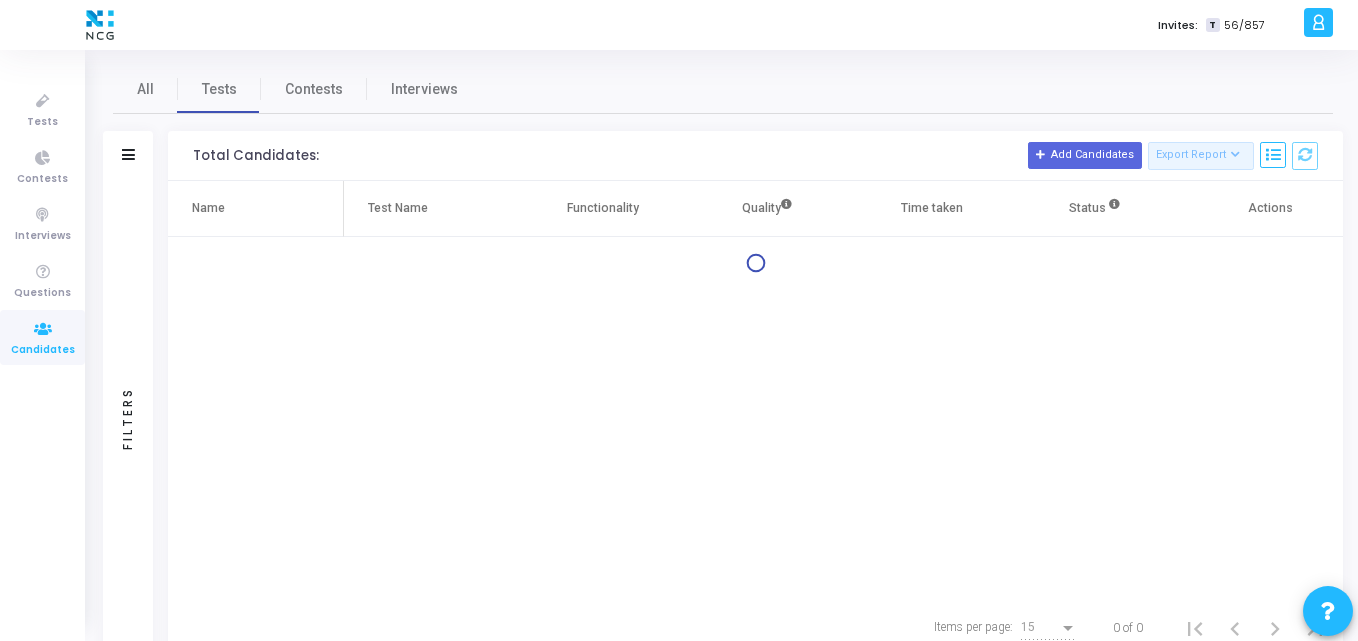 click on "Filters" 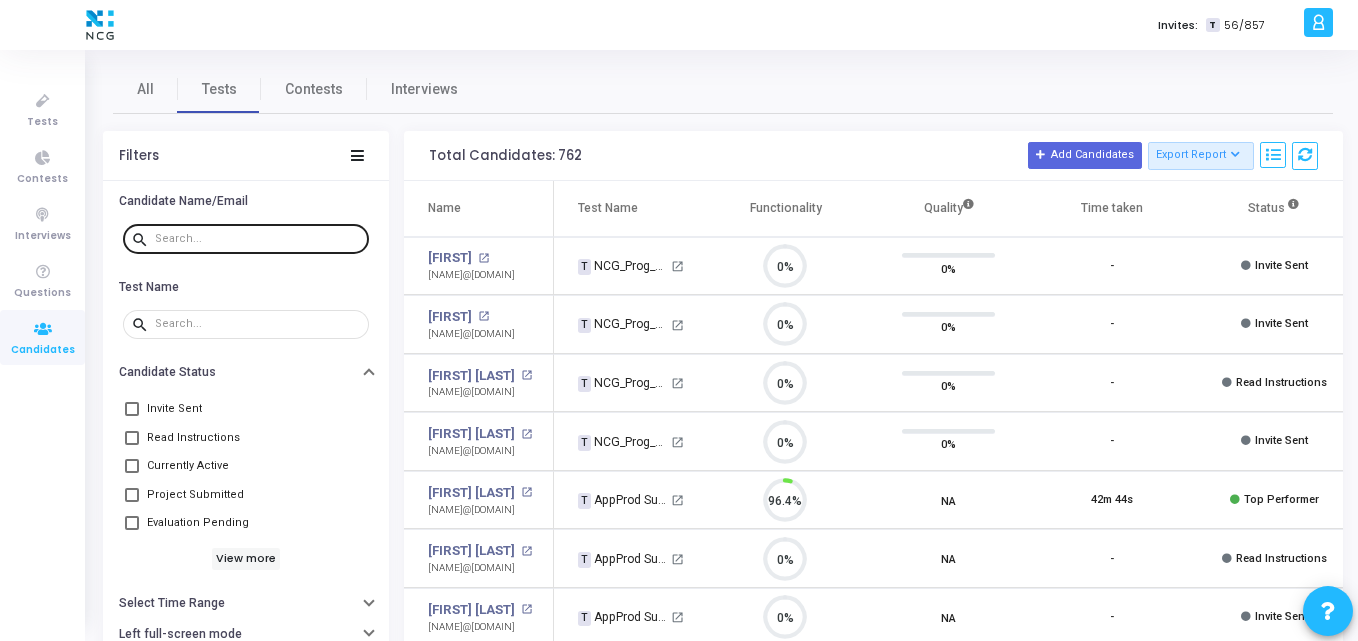 scroll, scrollTop: 9, scrollLeft: 9, axis: both 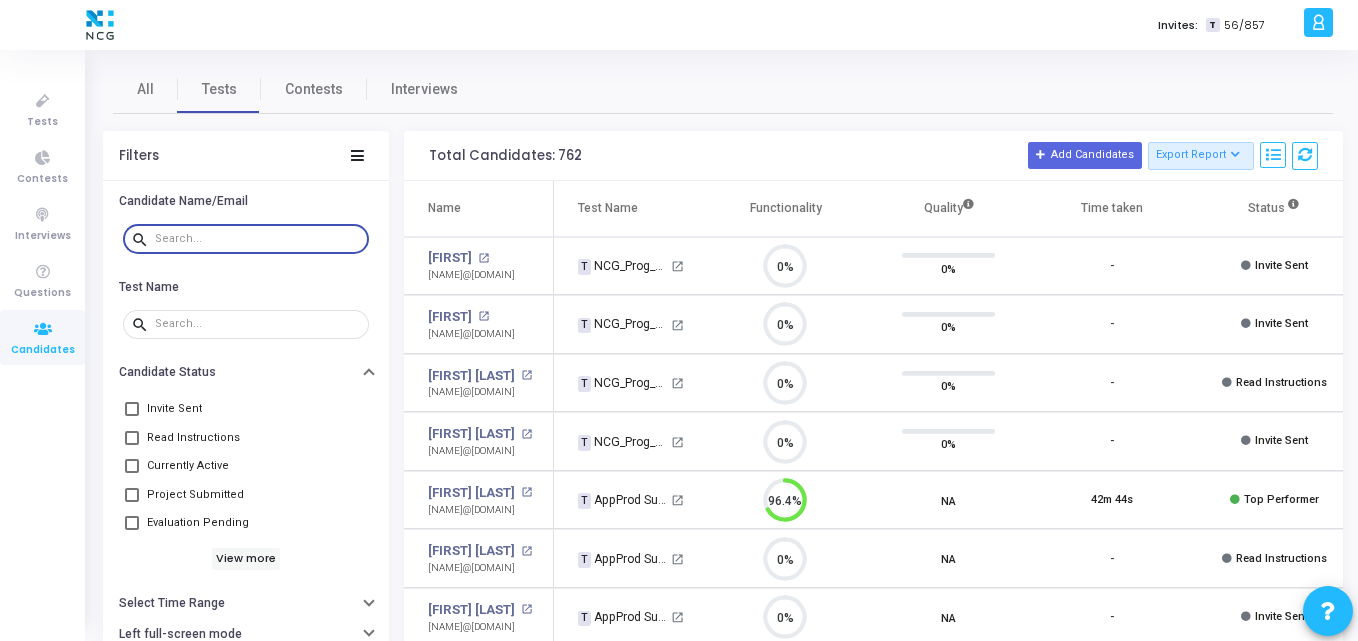 click at bounding box center [258, 239] 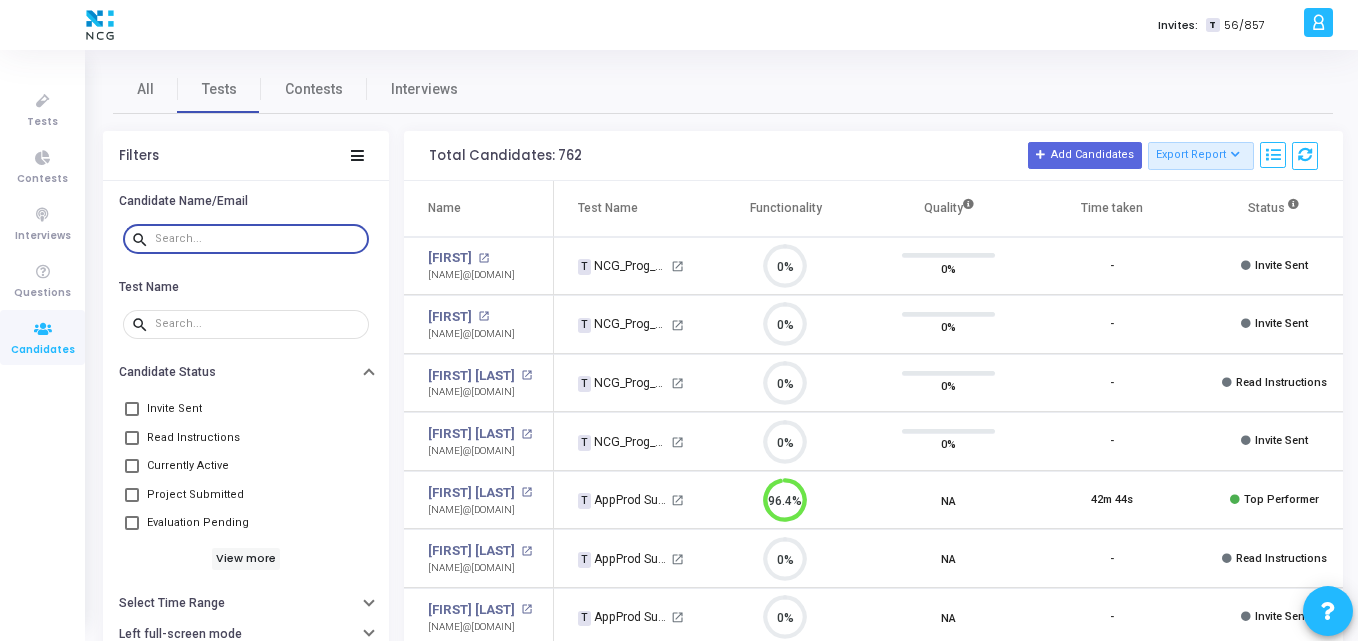 paste on "[NAME]@[DOMAIN]" 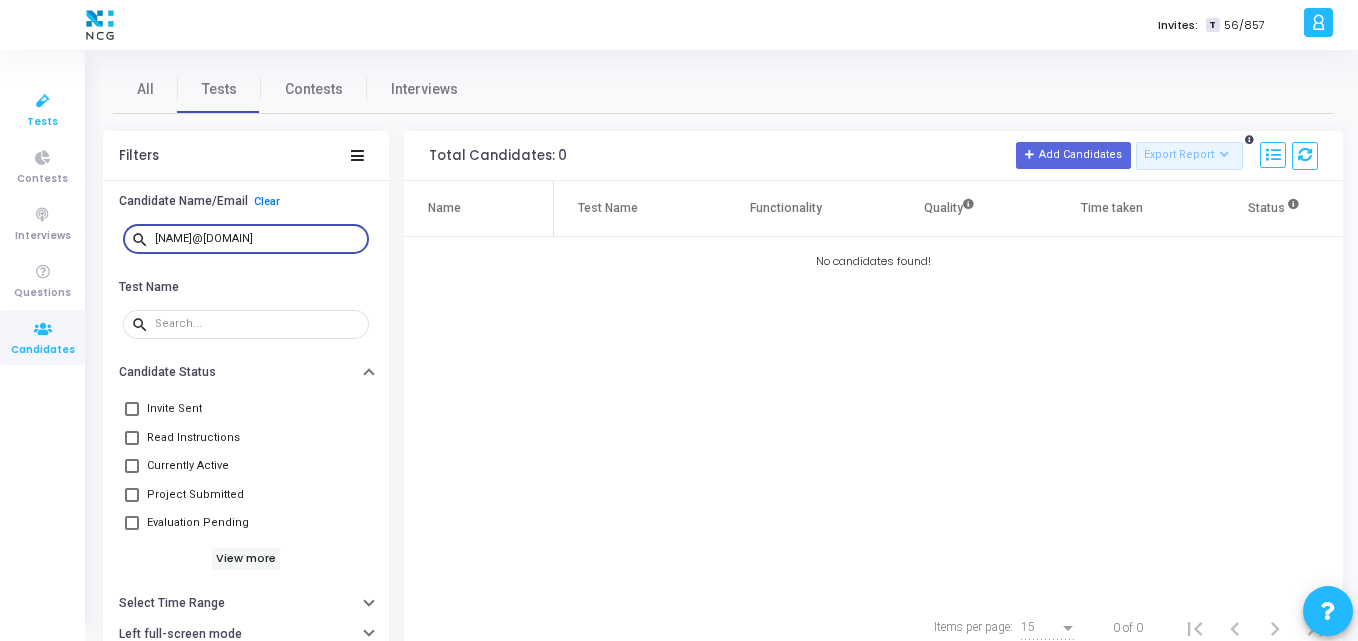 type on "[NAME]@[DOMAIN]" 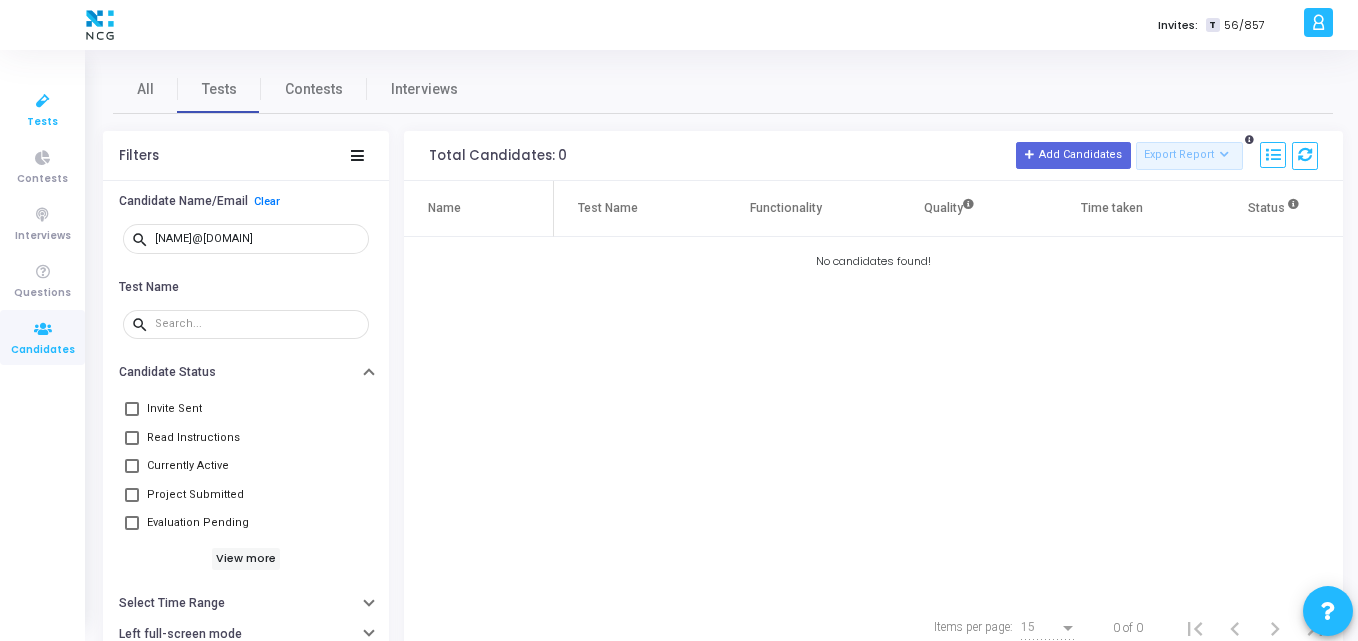 click at bounding box center [43, 101] 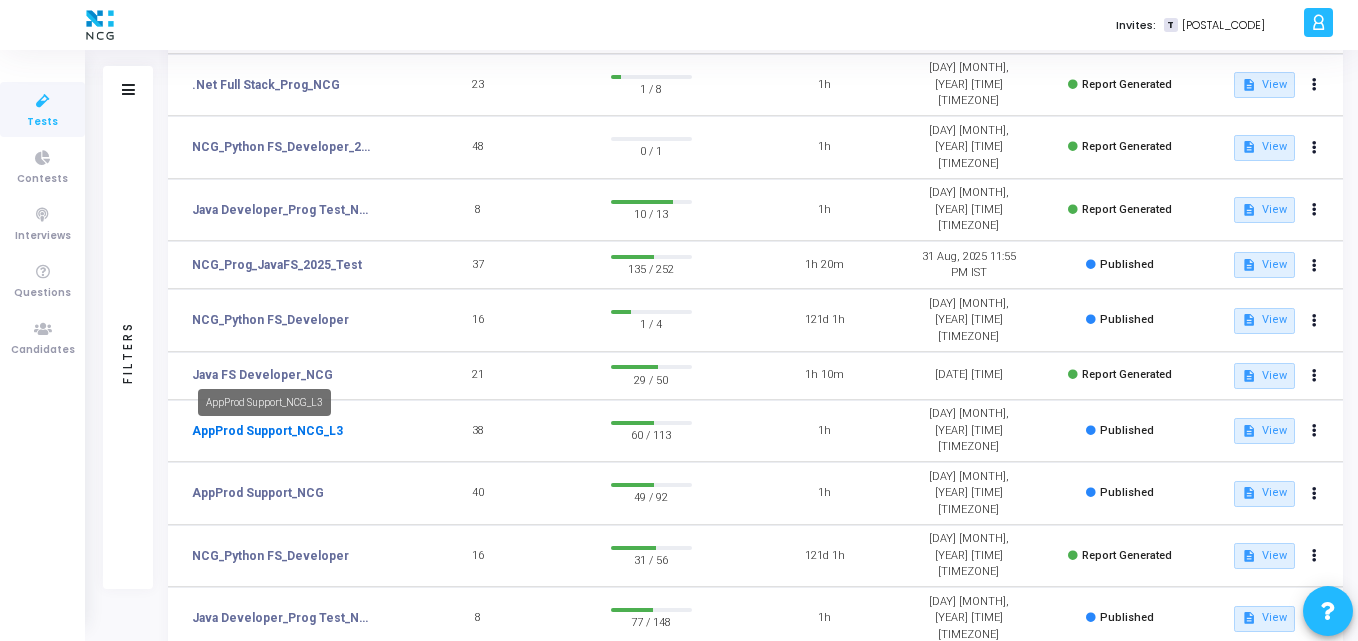 click on "AppProd Support_NCG_L3" 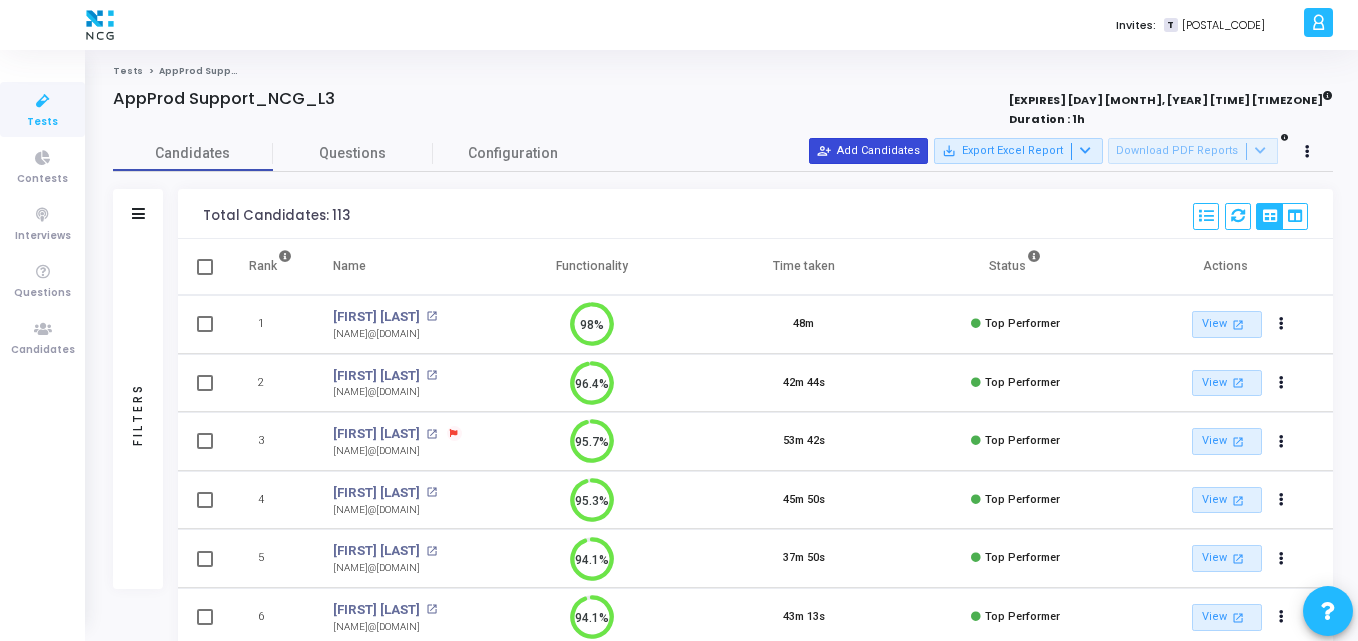 click on "person_add_alt  Add Candidates" at bounding box center (868, 151) 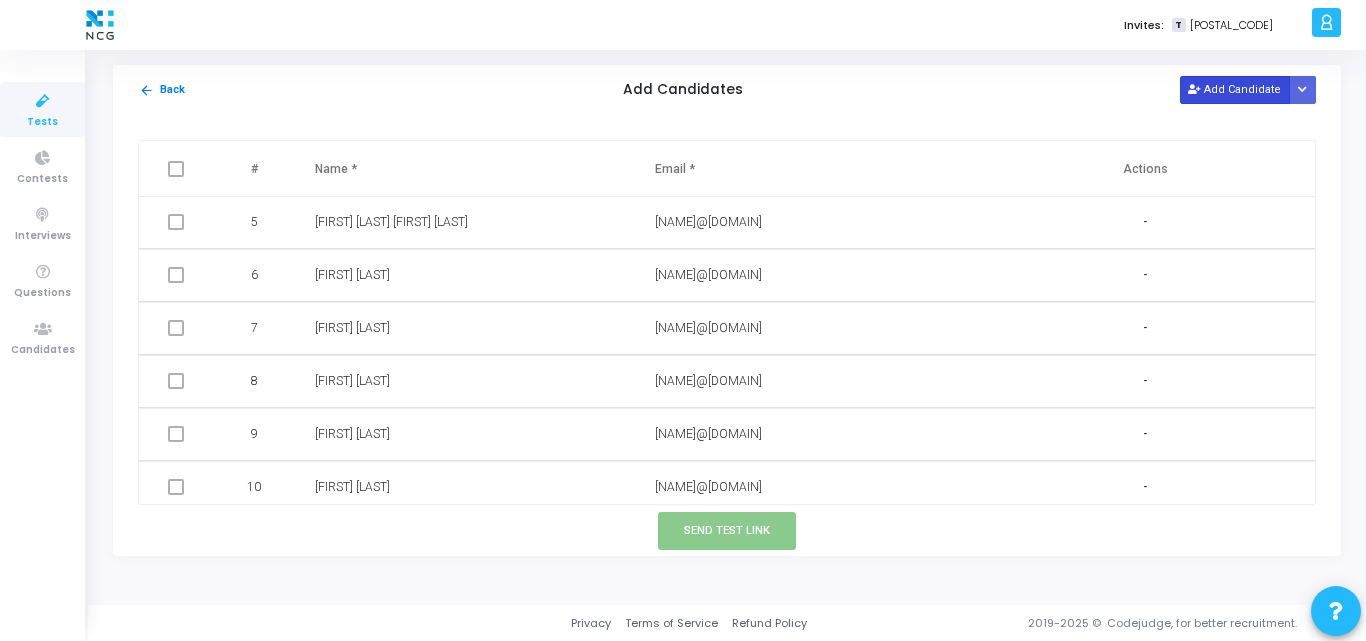 click on "Add Candidate" at bounding box center (1235, 89) 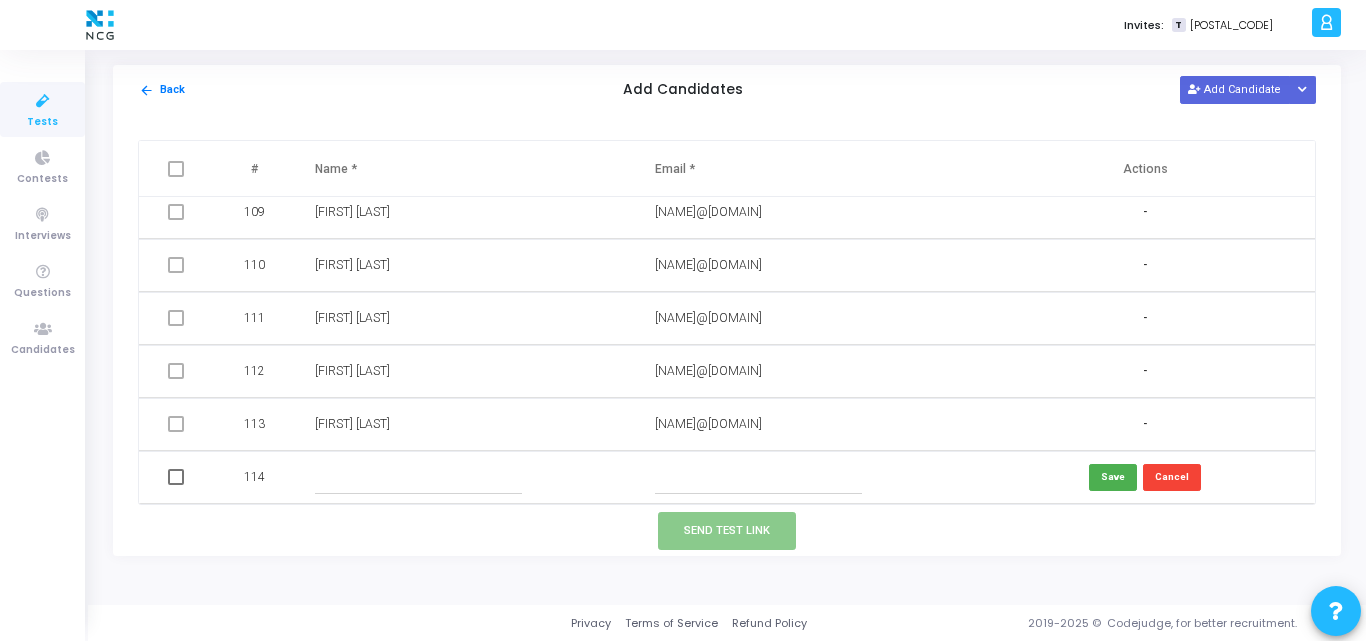 type 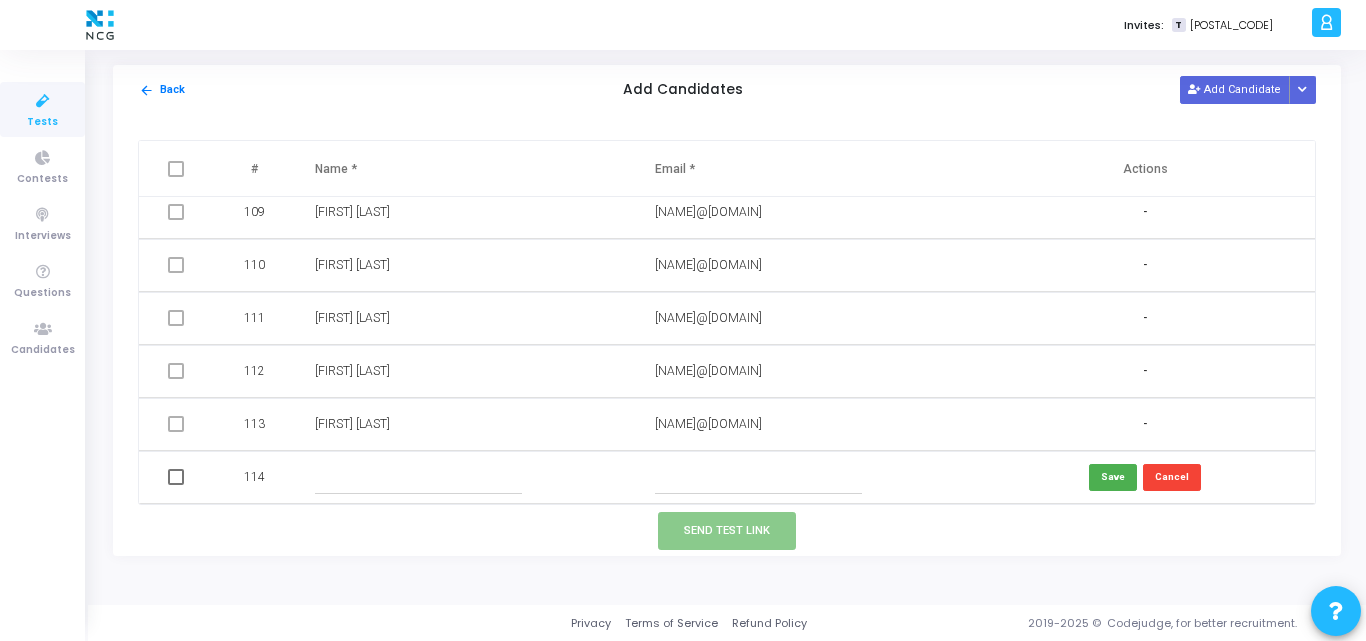 paste on "[NAME]@[DOMAIN]" 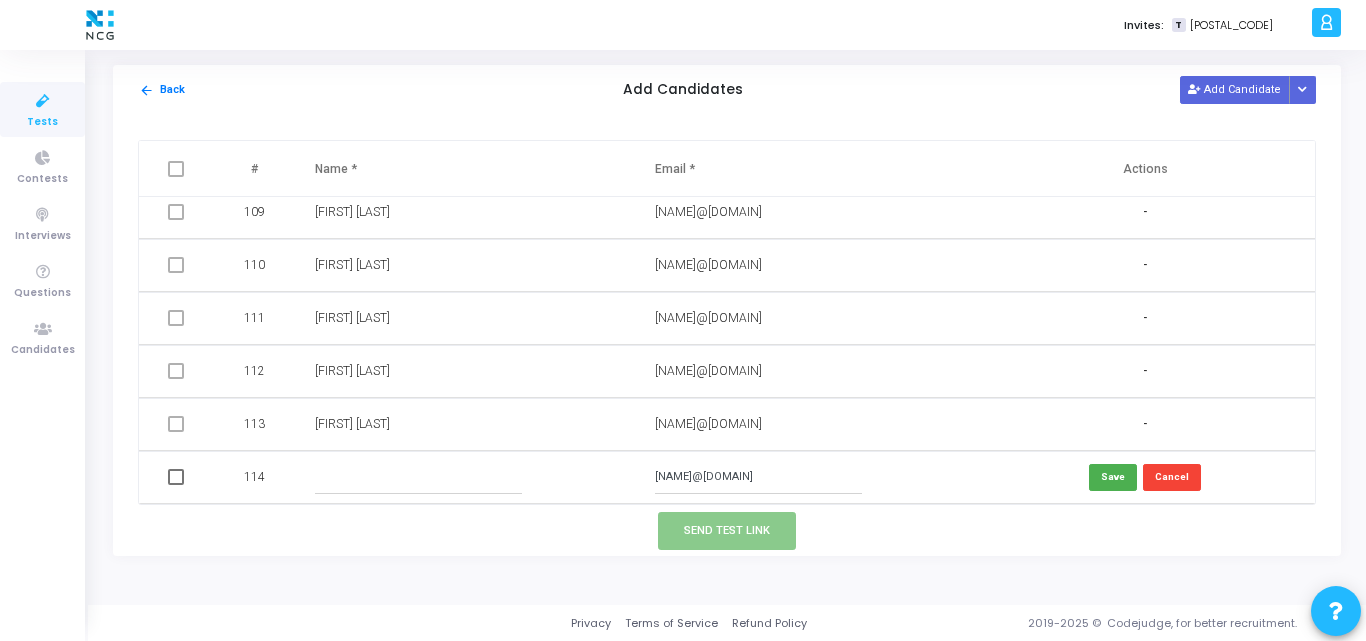 type on "[NAME]@[DOMAIN]" 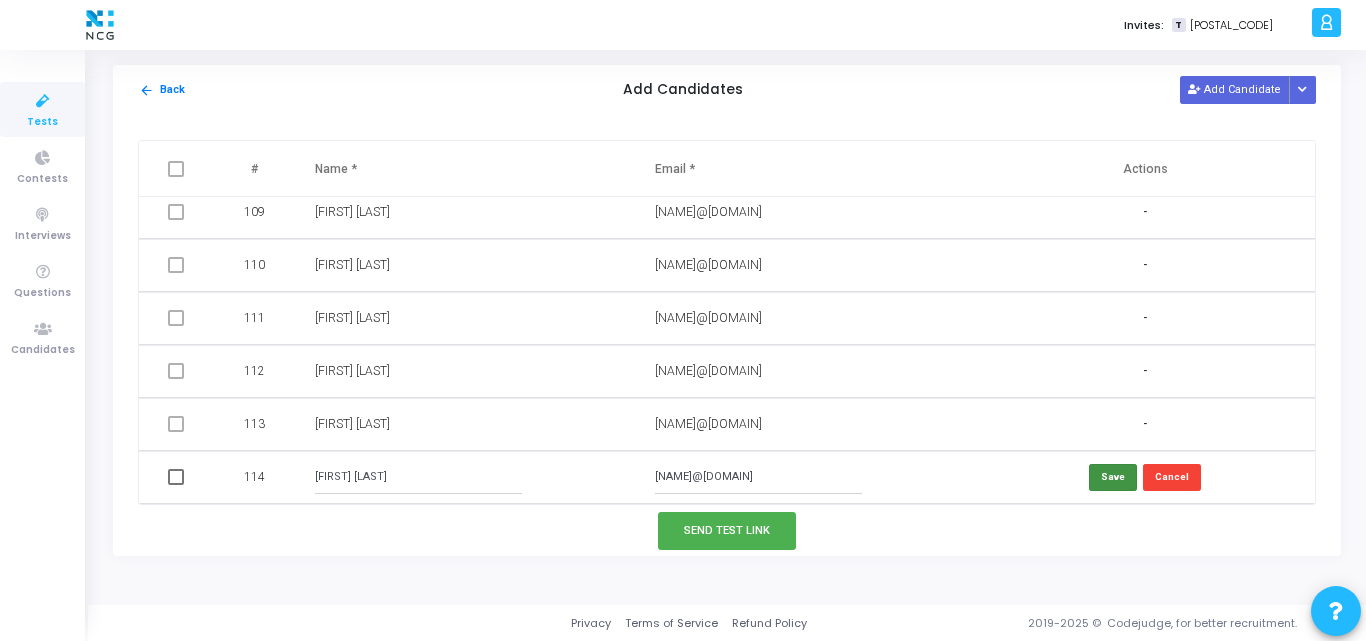 type on "[FIRST] [LAST]" 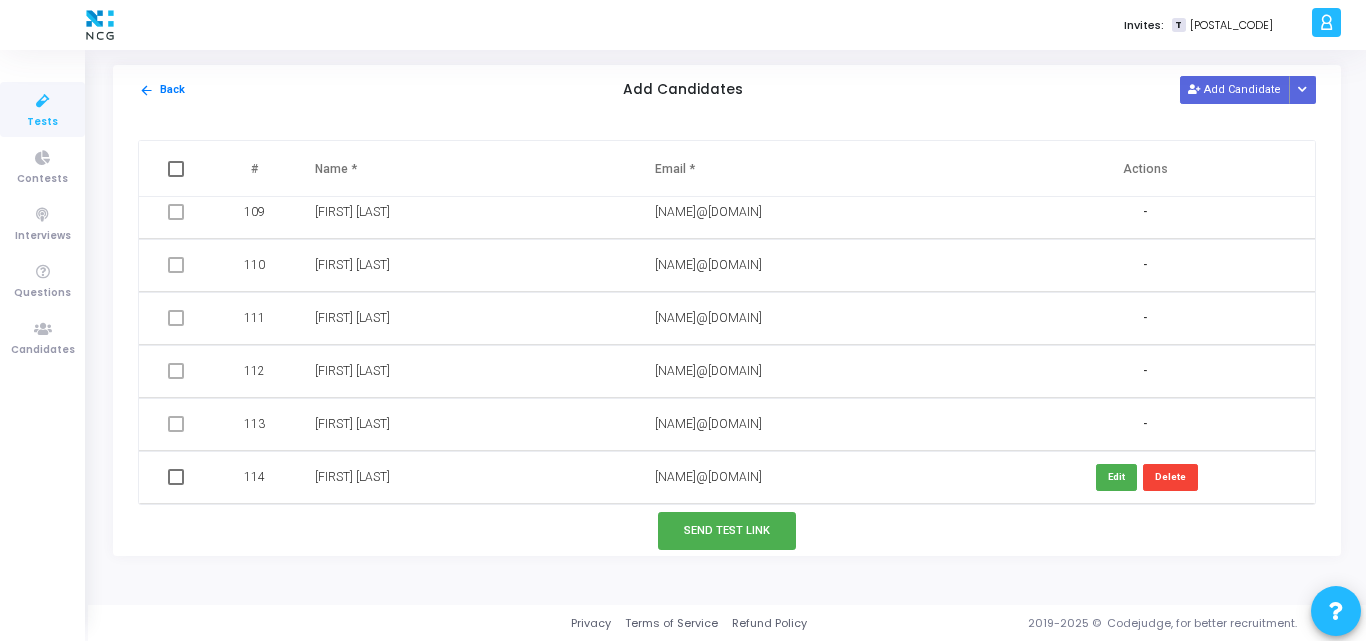 click at bounding box center (176, 477) 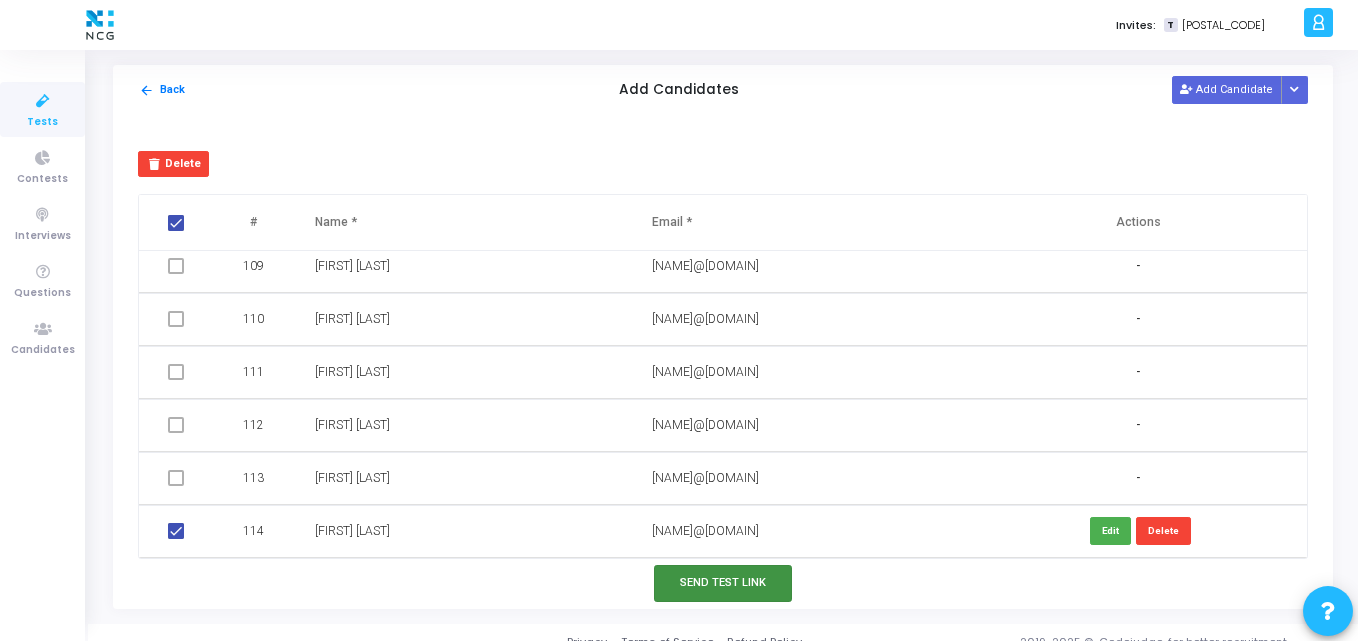 click on "Send Test Link" at bounding box center [723, 583] 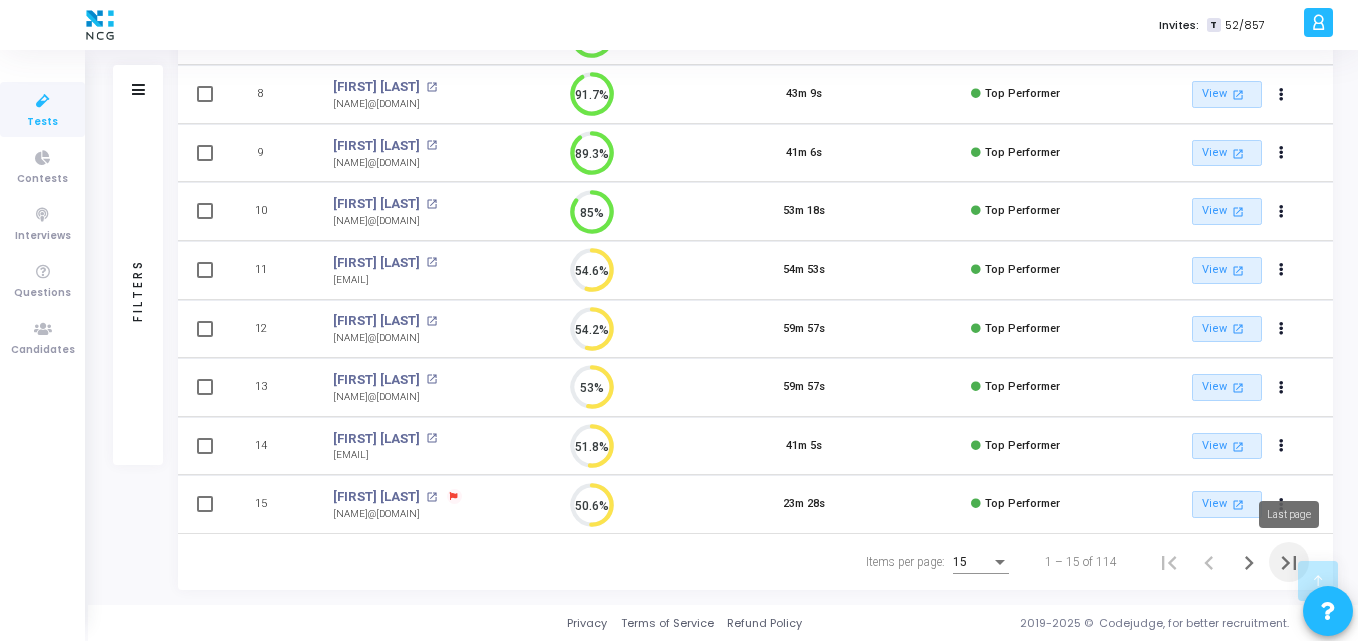click 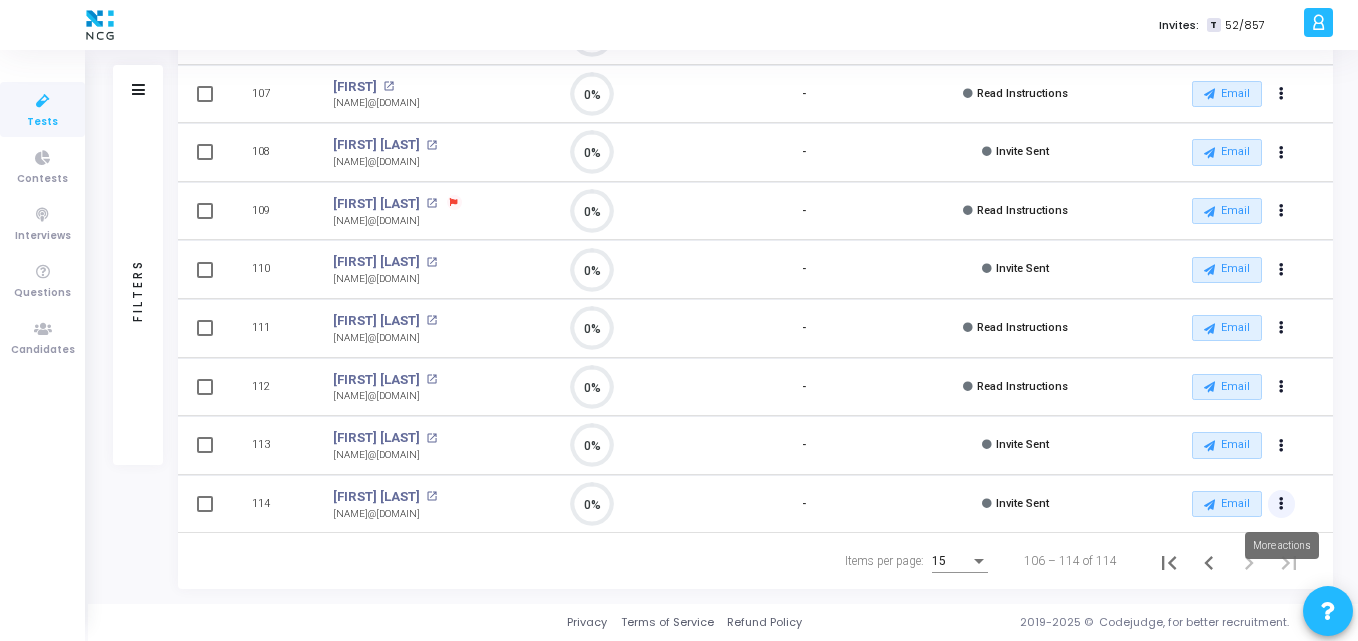 click at bounding box center (1281, 504) 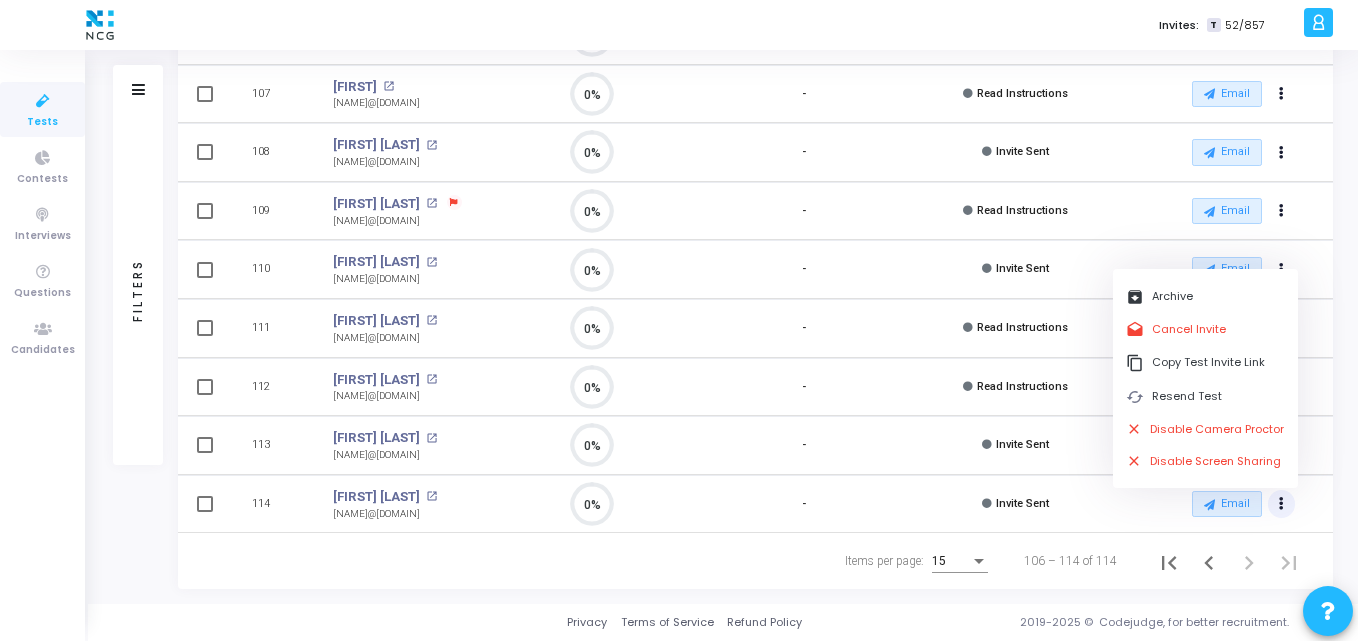 click on "Tests AppProd Support_NCG_L3 AppProd Support_NCG_L3 Expires On : [DAY] [MONTH], [YEAR] [TIME] [TIMEZONE]   Duration : 1h Candidates Questions Configuration  Filters   Filters   Candidate Name/Email  search  Candidate Status     Invite Sent     Read Instructions     Currently Active     Evaluation Pending     Top Performers   View more   Candidate Selection Status   Functionality(in %)   Select Time Range   Left full-screen mode   Switched tab or window   IP address change   Geolocation change   Proctoring stopped   Multiple Monitor Detection   Total Candidates: 114   Select   S No   Name   Questions   Functionality   Time Taken   Created At   Shared At   Started At   Completed At   Selection   Webcam Sharing   Screen Sharing   Left full-screen mode   Switched tab or window   Geolocation Violations   IP Address Violations   Feedback   Status   Actions     Rank   Name   Functionality   Time taken   Status   Actions    106  [FIRST] [LAST] open_in_new  [NAME]@[DOMAIN]  0%  -   Invite Sent   Email  archive  Archive" at bounding box center [723, 182] 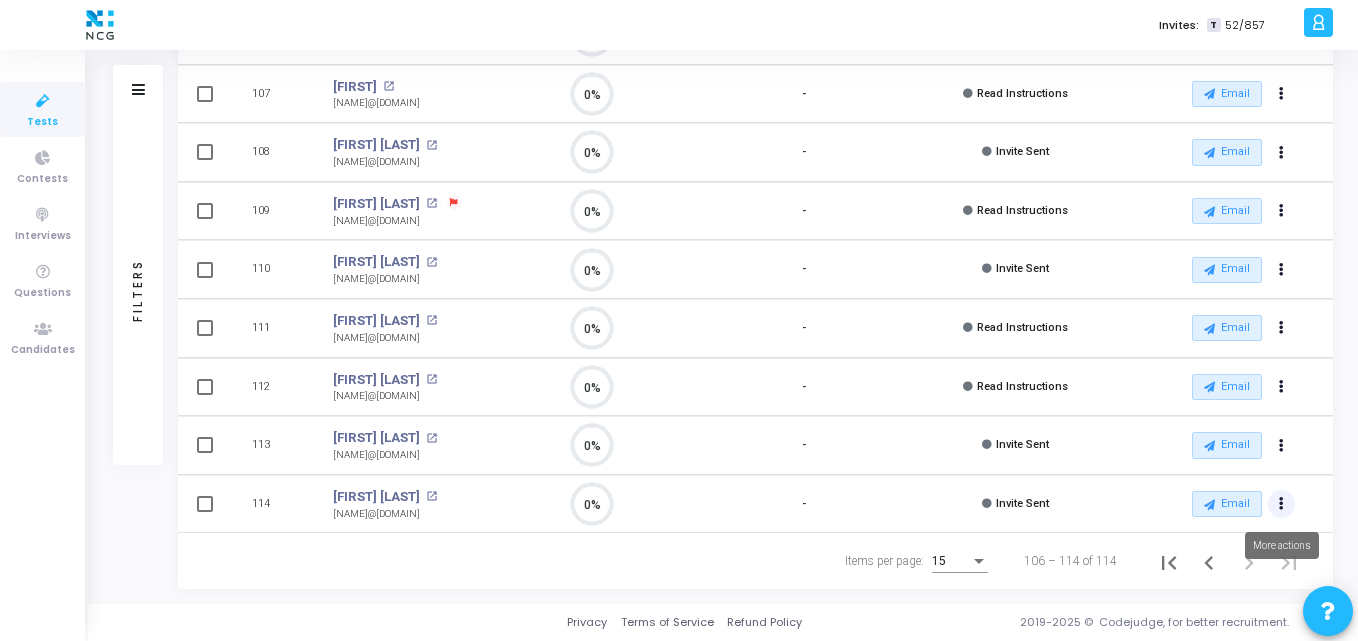 click at bounding box center (1281, 504) 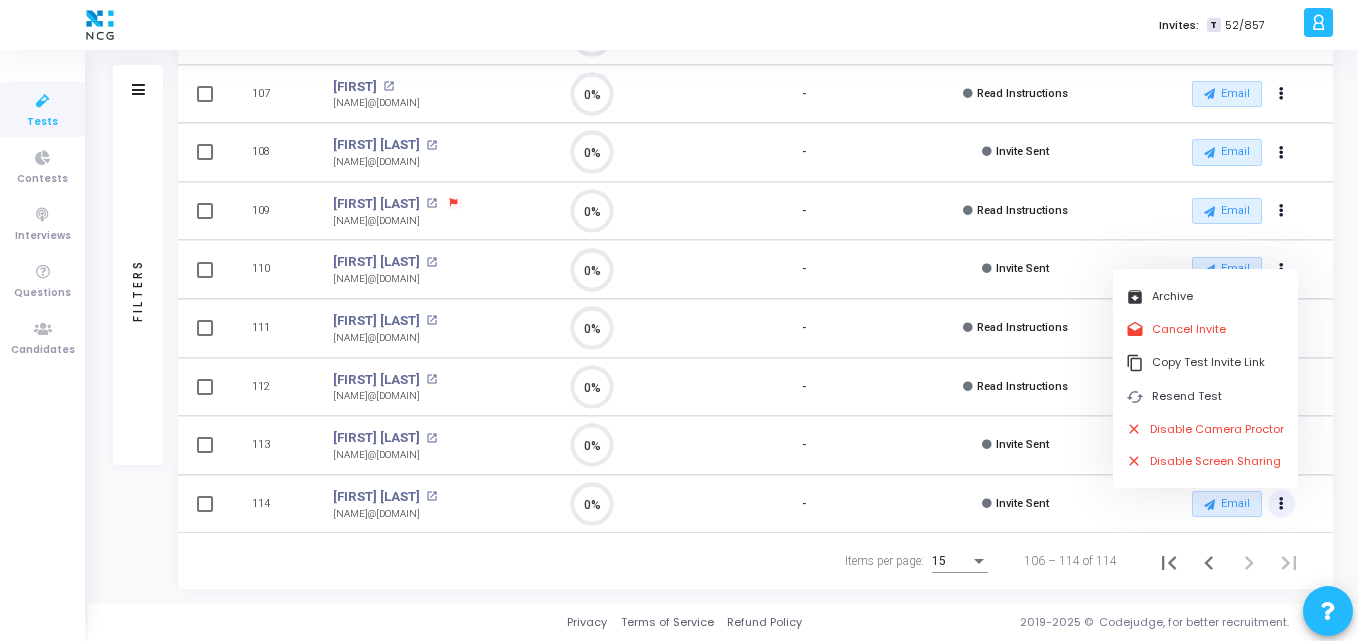 click on "[FIRST] [LAST] [NAME]@[DOMAIN]" at bounding box center [399, 504] 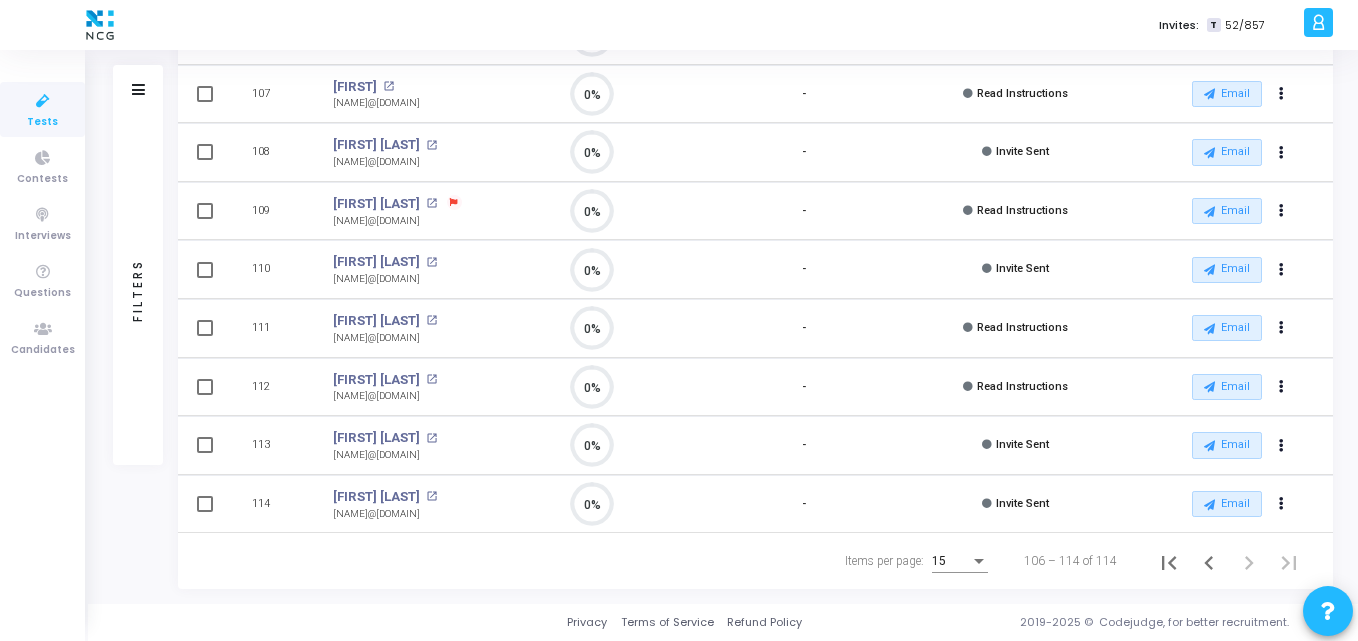 click on "[FIRST] [LAST] [NAME]@[DOMAIN]" at bounding box center (399, 504) 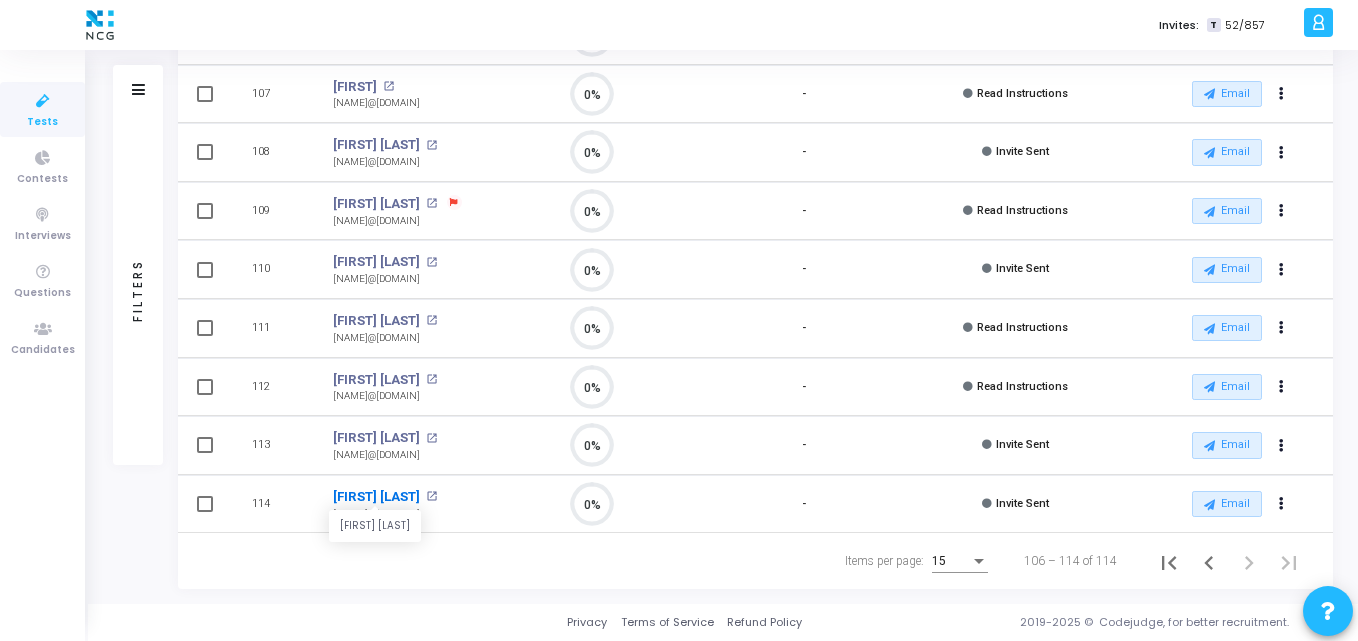 click on "[FIRST] [LAST]" at bounding box center [376, 497] 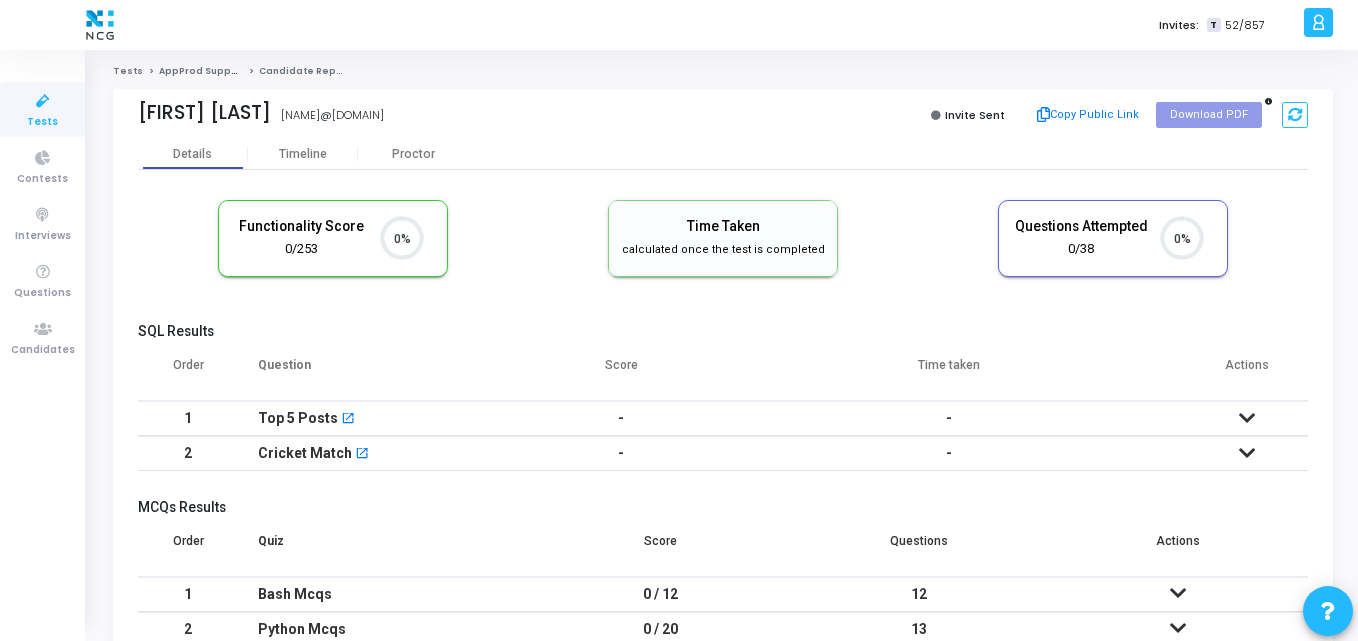 click at bounding box center (43, 101) 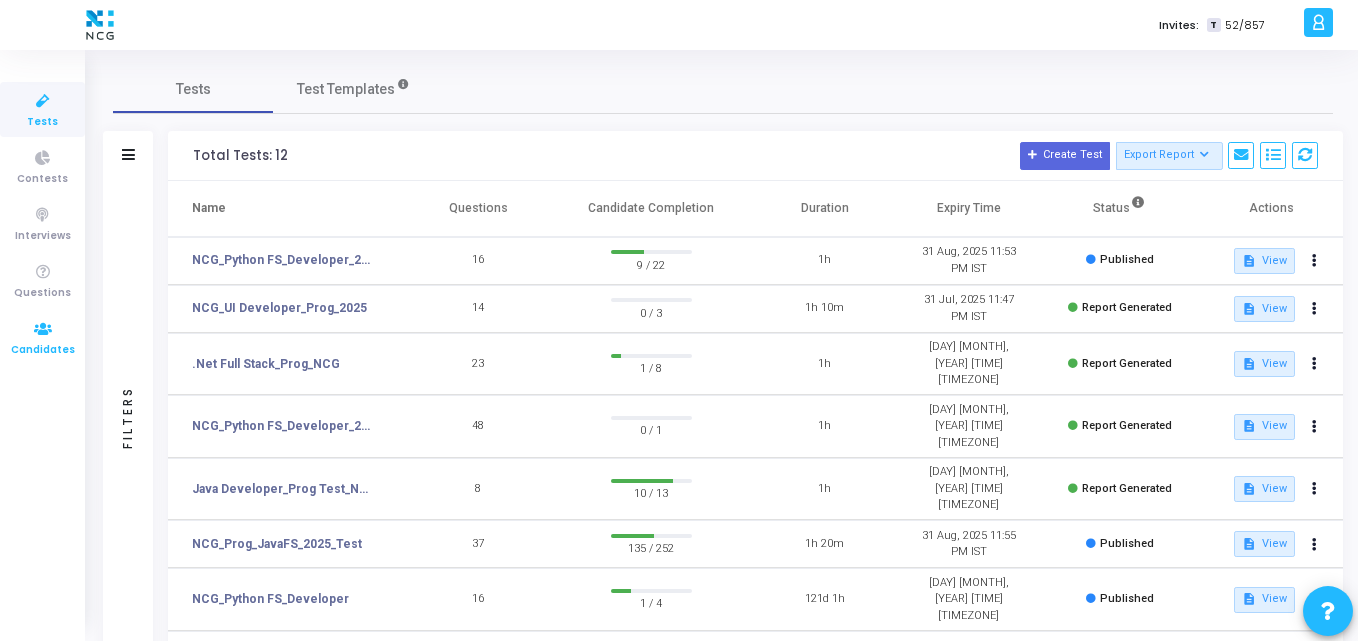click at bounding box center (43, 329) 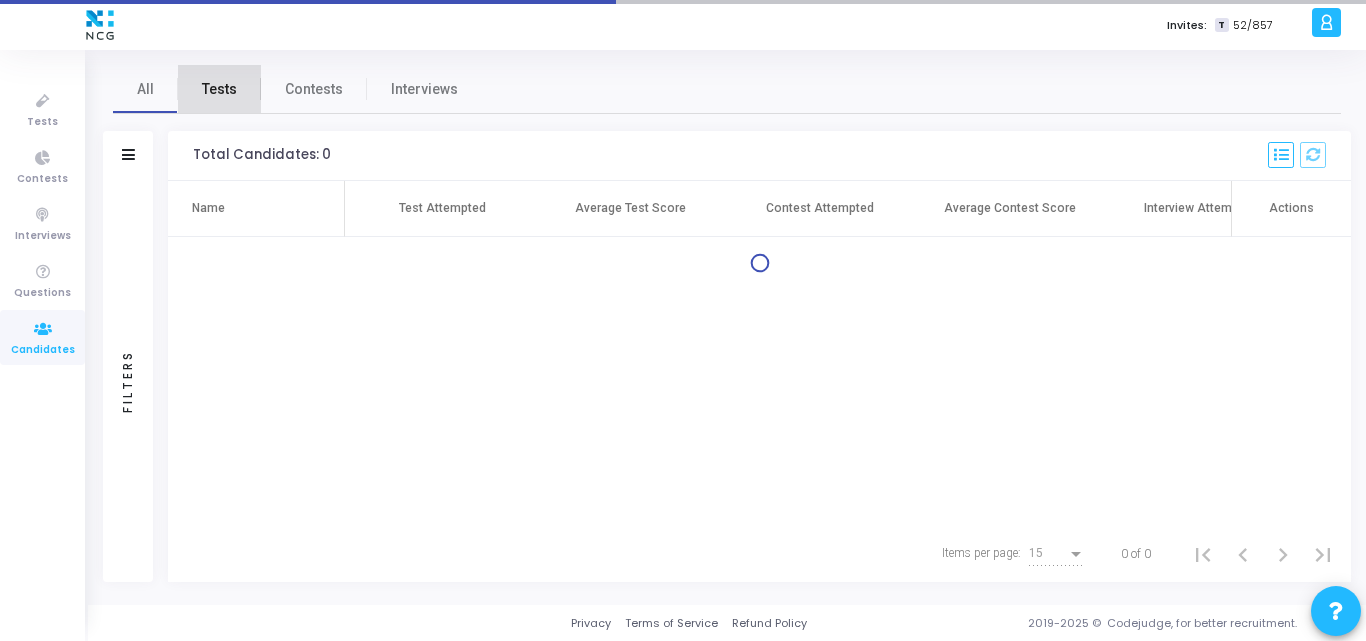 click on "Tests" at bounding box center (219, 89) 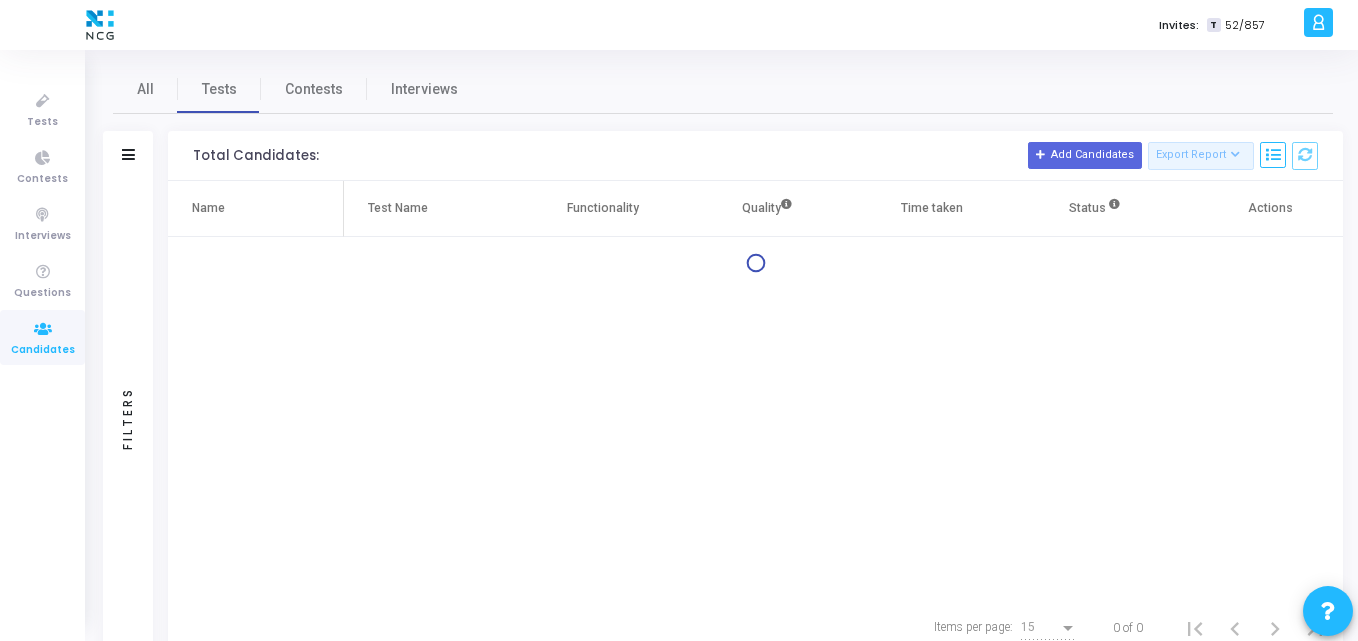 click on "Filters" 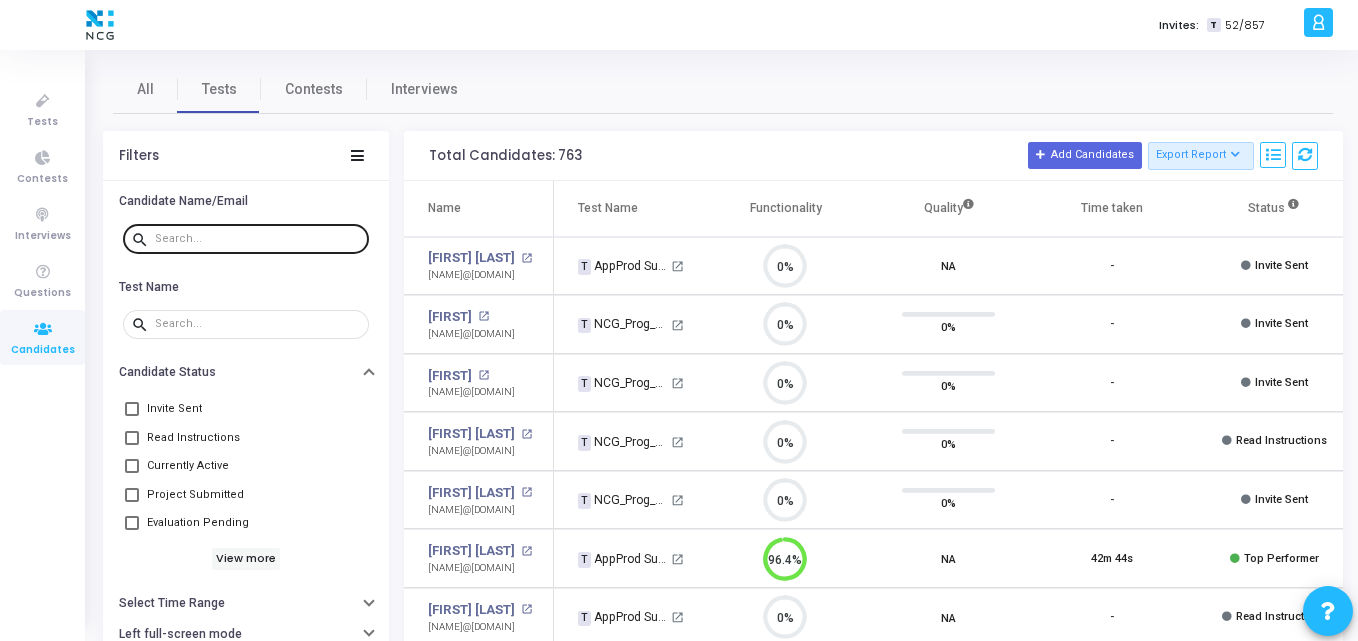 click at bounding box center (258, 239) 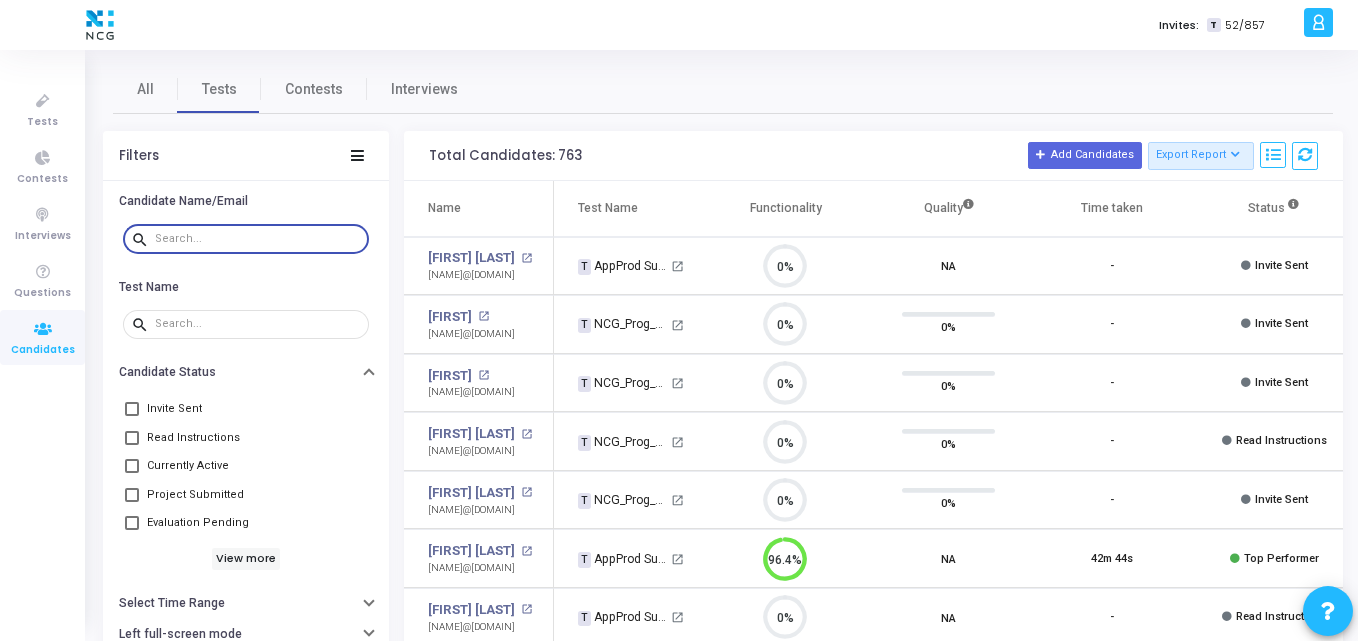 paste on "[NAME]@[DOMAIN]" 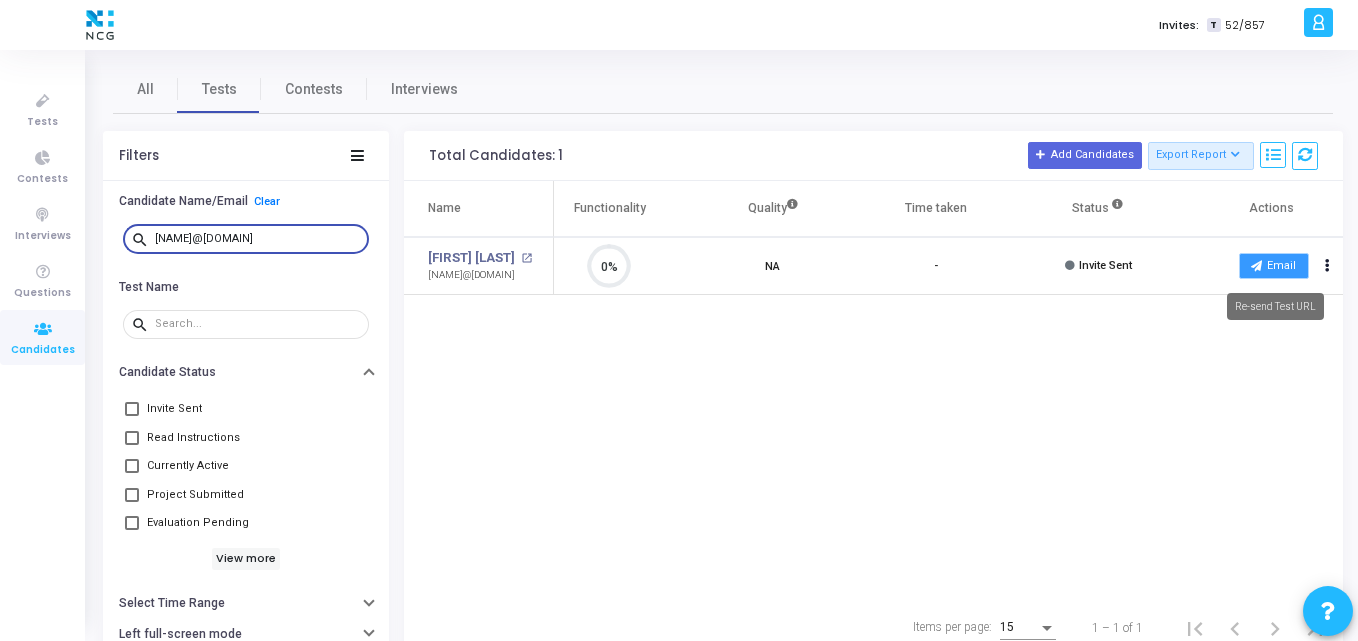 type on "[NAME]@[DOMAIN]" 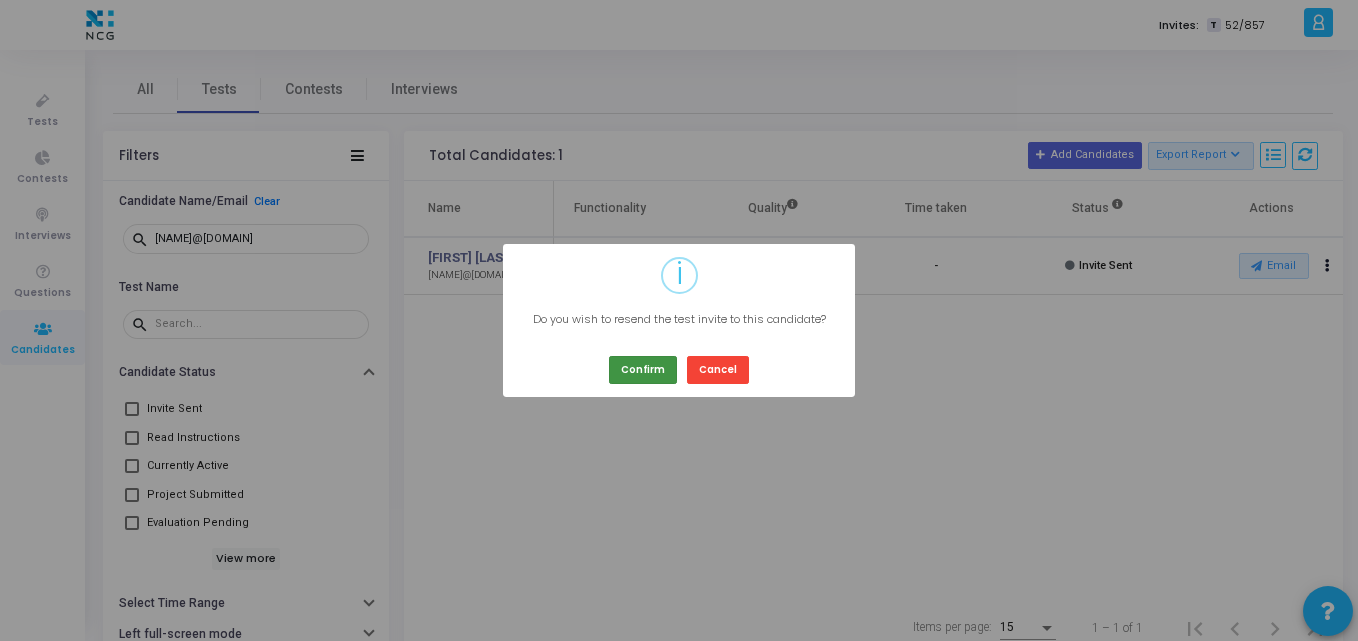 click on "Confirm" at bounding box center [643, 369] 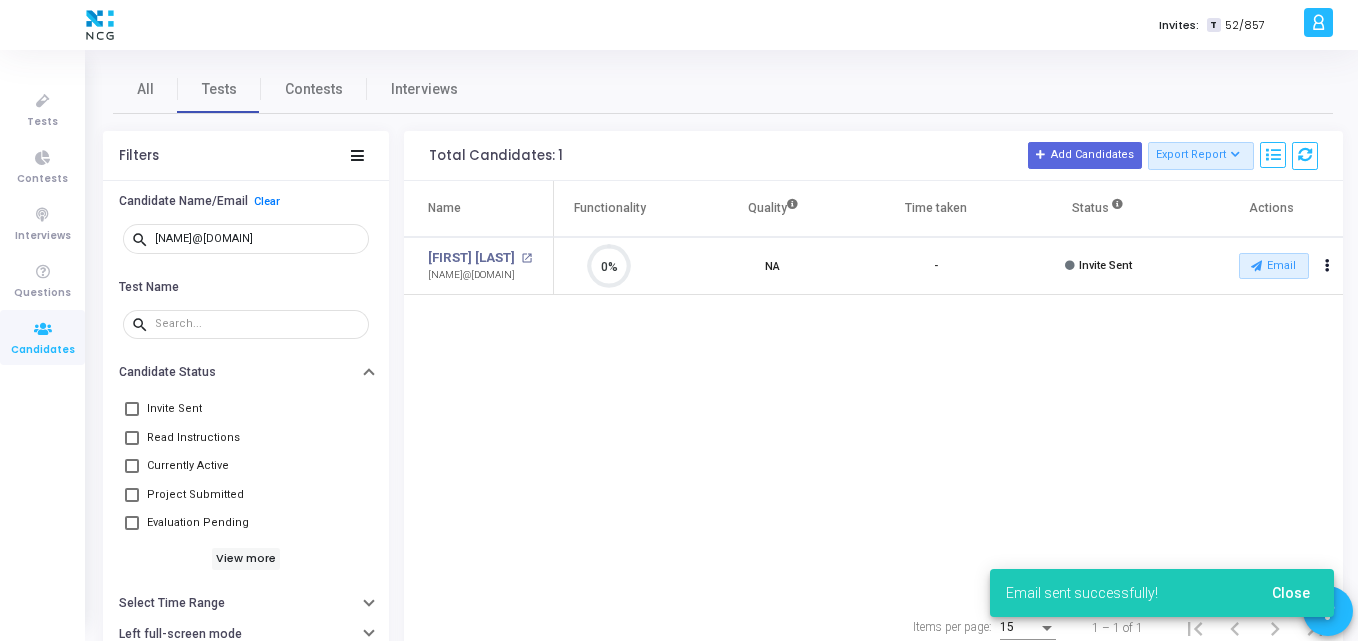 type 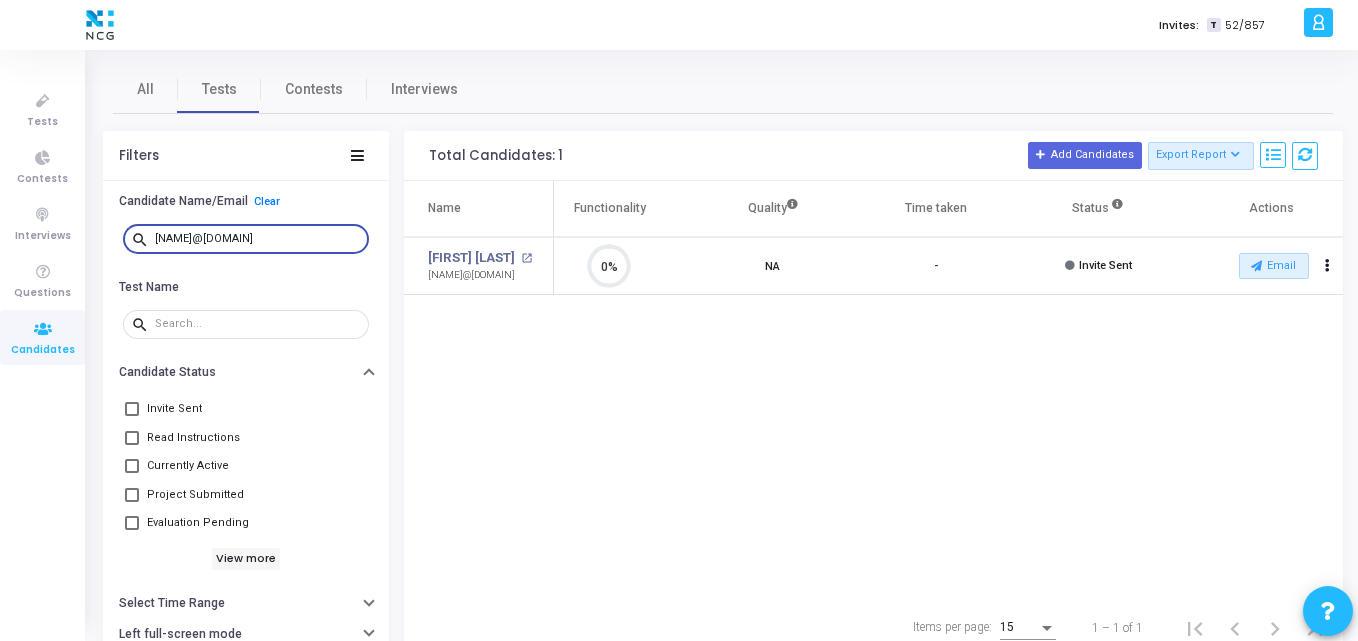 drag, startPoint x: 274, startPoint y: 240, endPoint x: 290, endPoint y: 239, distance: 16.03122 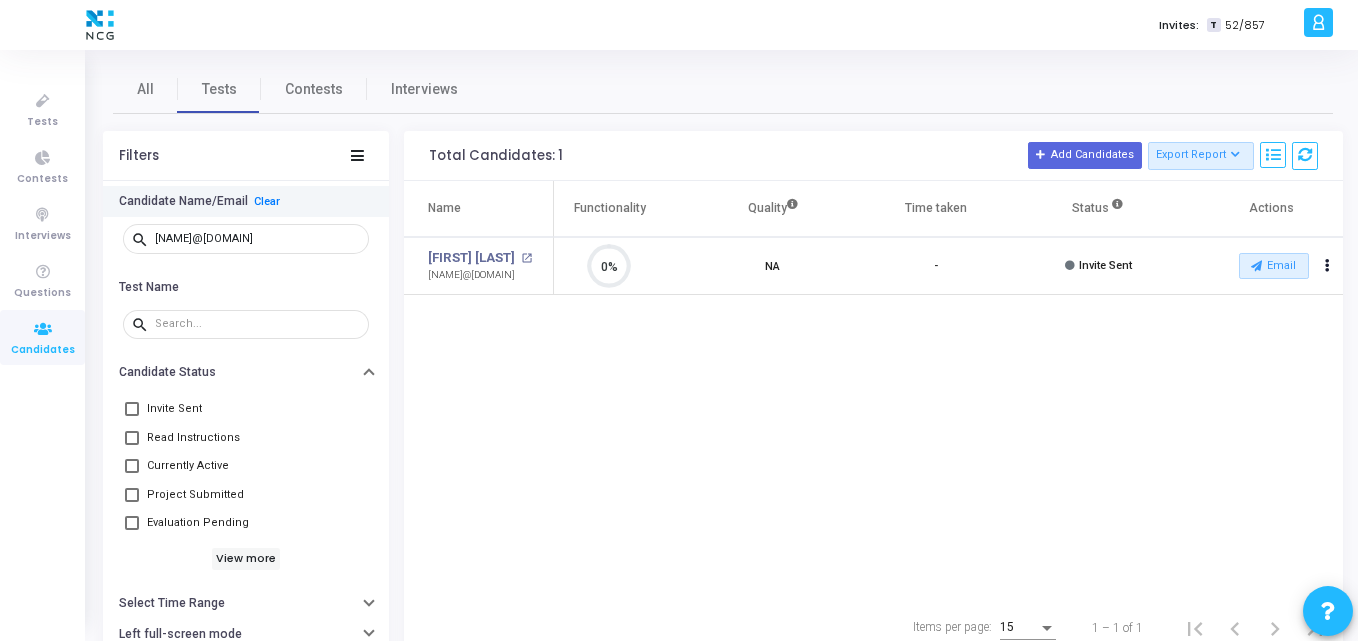 click on "Candidate Name/Email  Clear" at bounding box center (246, 201) 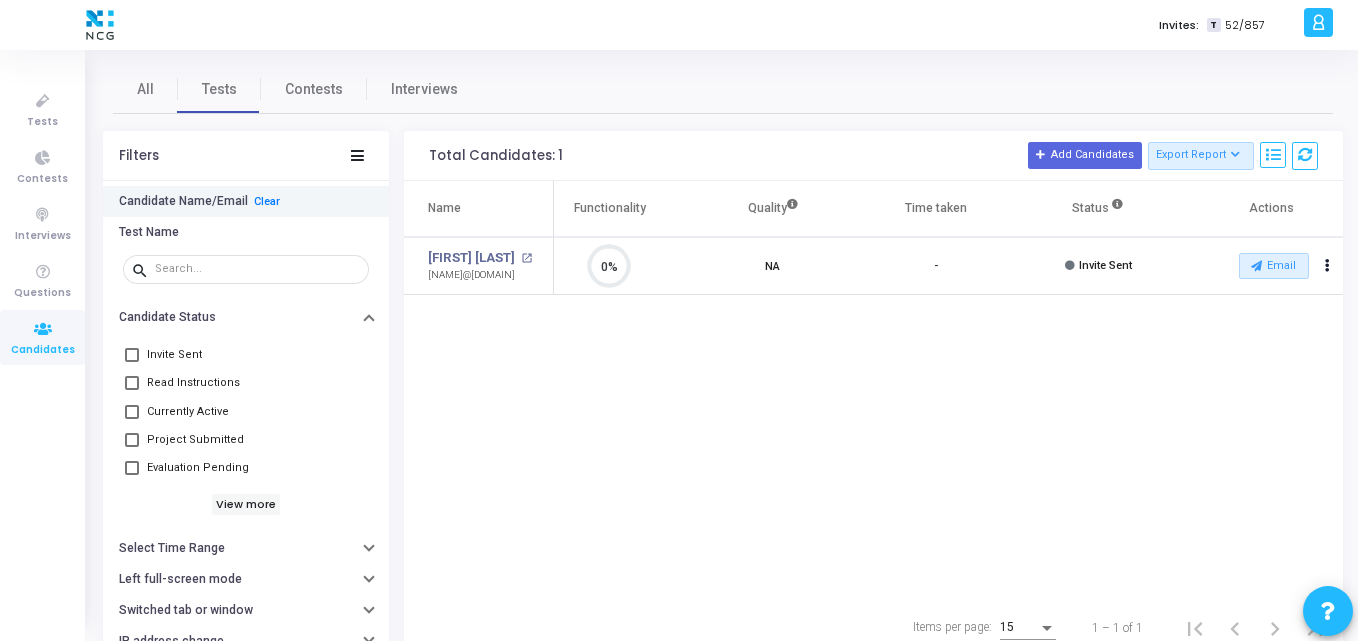 click on "Candidate Name/Email  Clear" at bounding box center [246, 201] 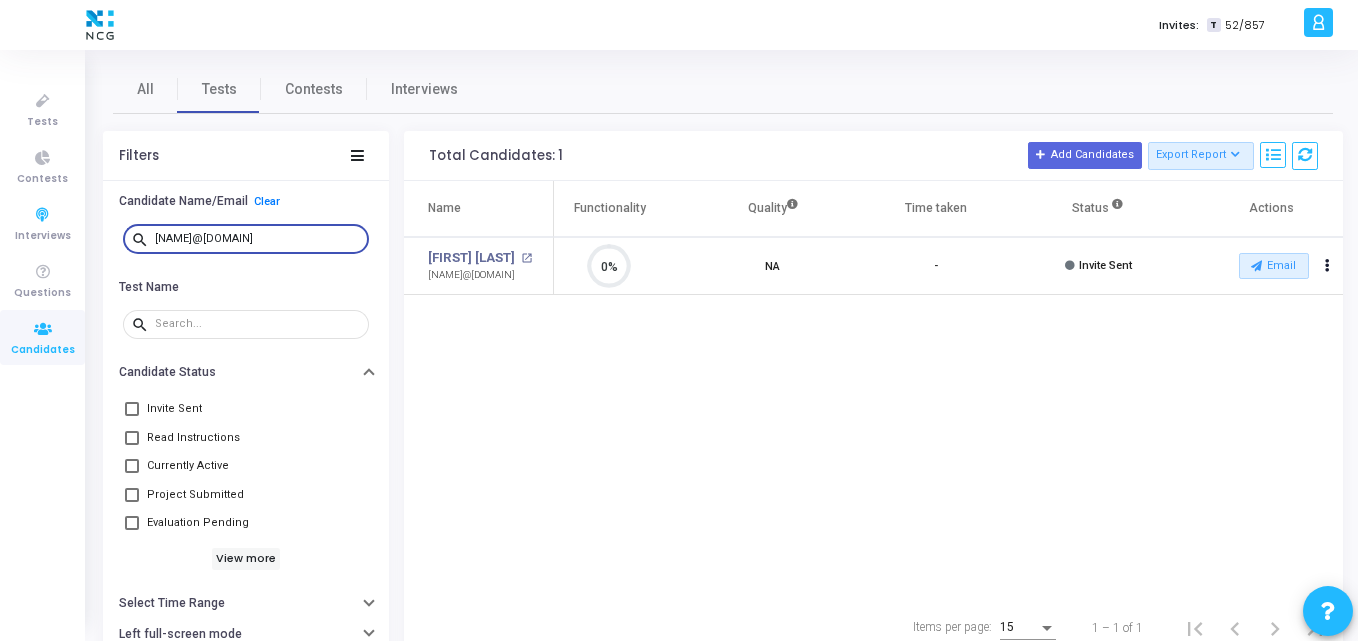 click on "[NAME]@[DOMAIN]" at bounding box center [258, 239] 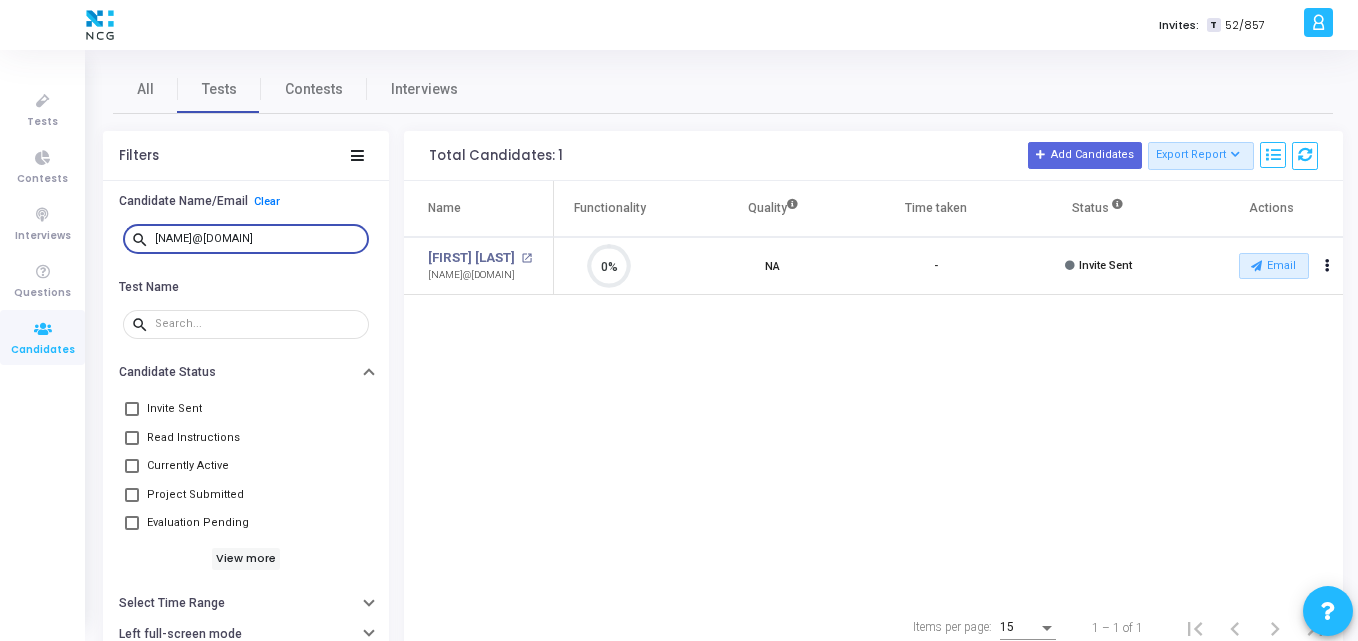 drag, startPoint x: 304, startPoint y: 240, endPoint x: 93, endPoint y: 242, distance: 211.00948 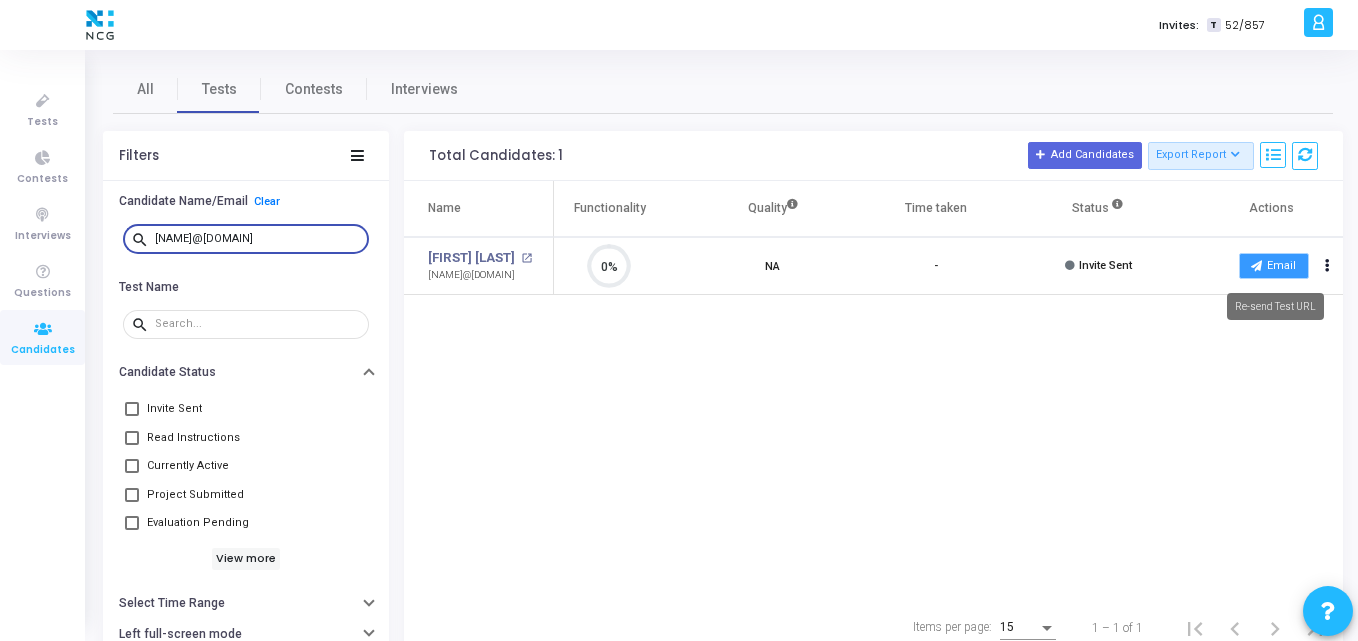 type on "[NAME]@[DOMAIN]" 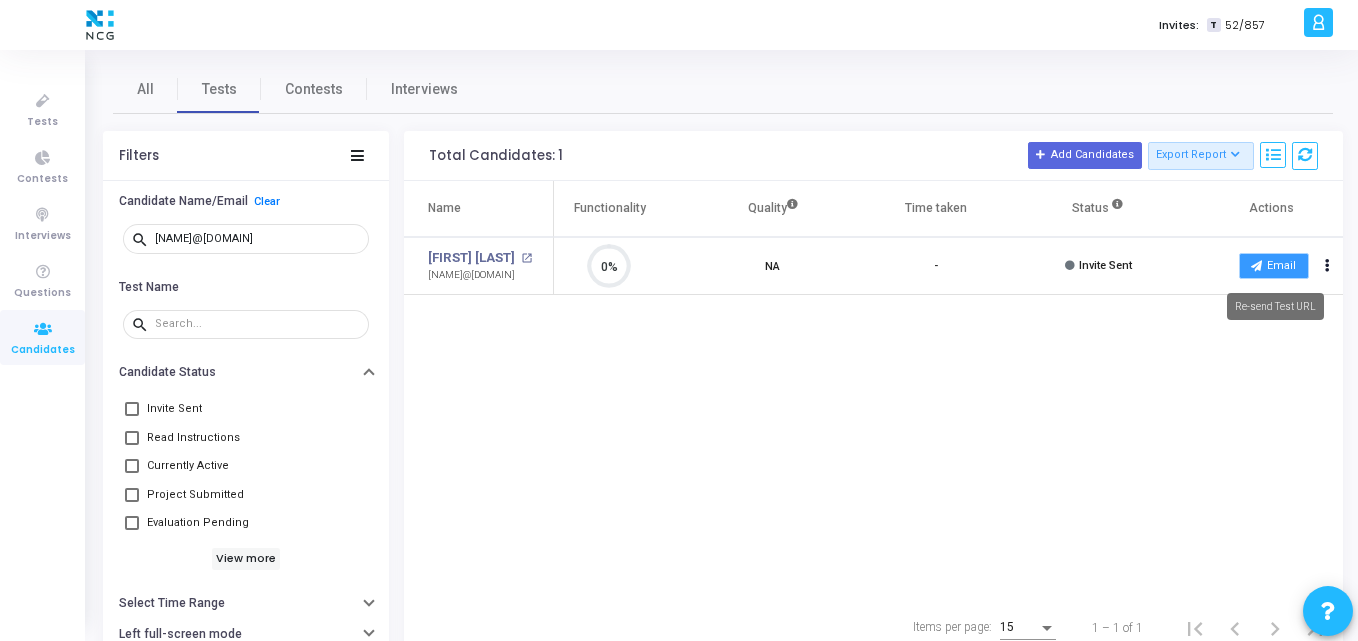 click on "Email" at bounding box center [1274, 266] 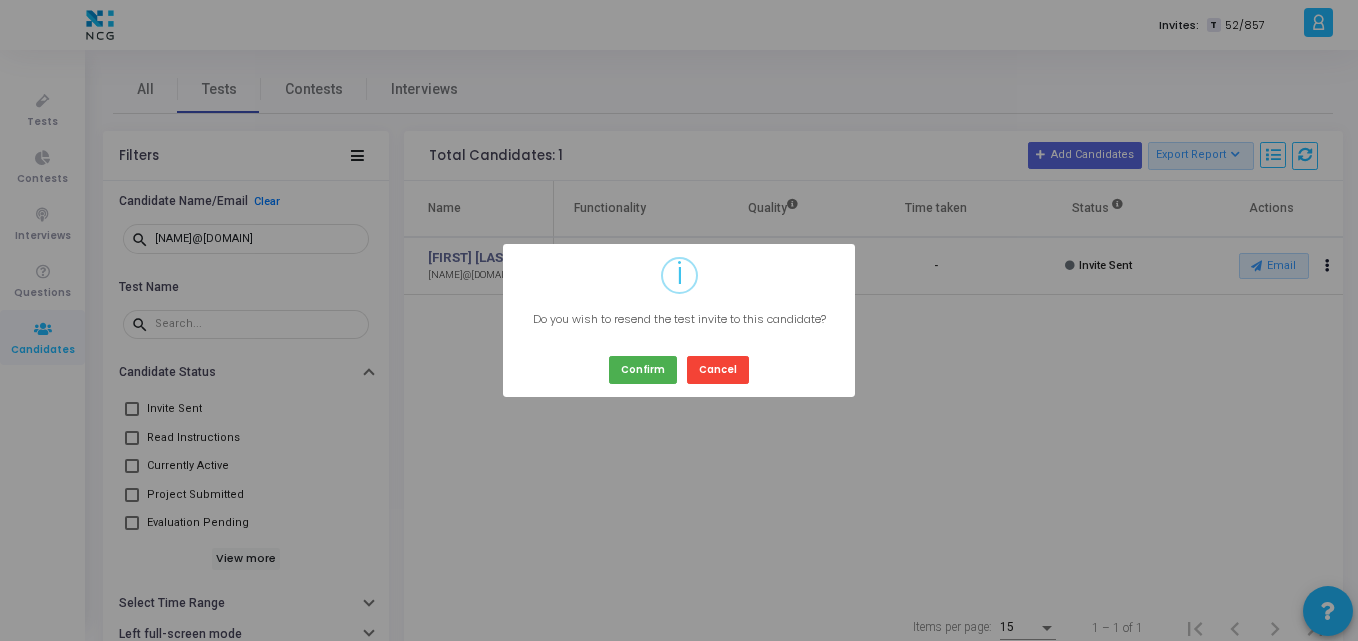 click on "? ! i     × Do you wish to resend the test invite to this candidate? Confirm Cancel" at bounding box center (679, 321) 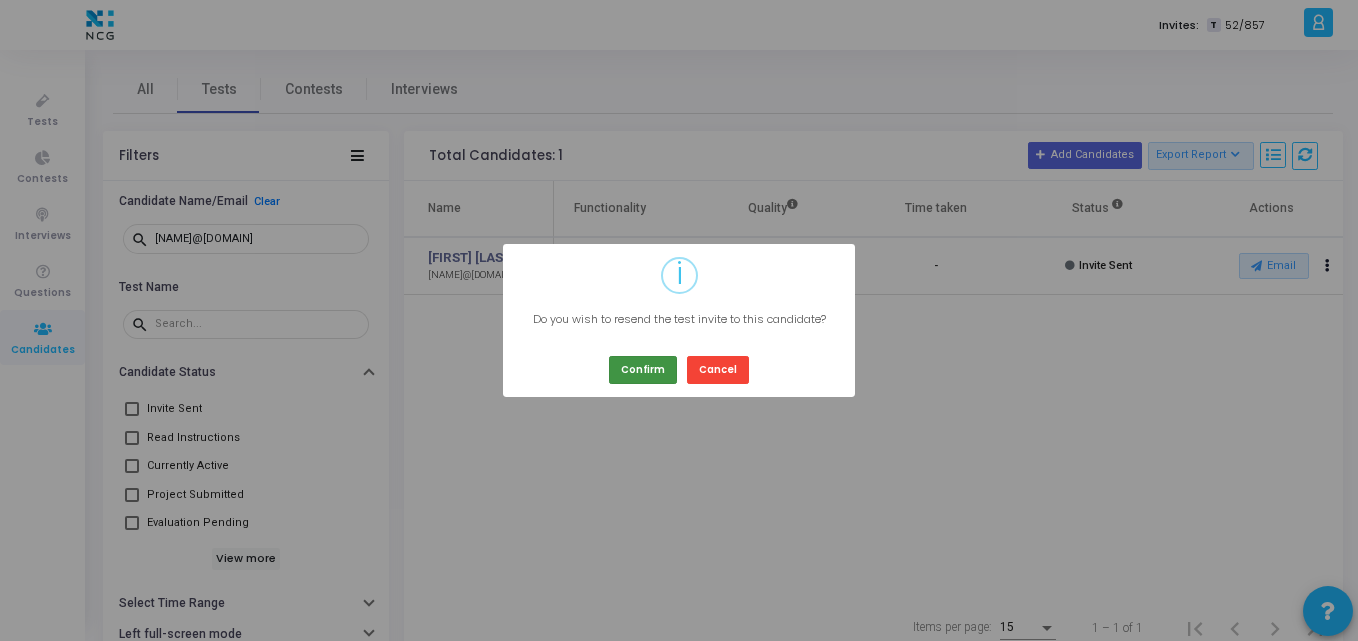 click on "Confirm" at bounding box center (643, 369) 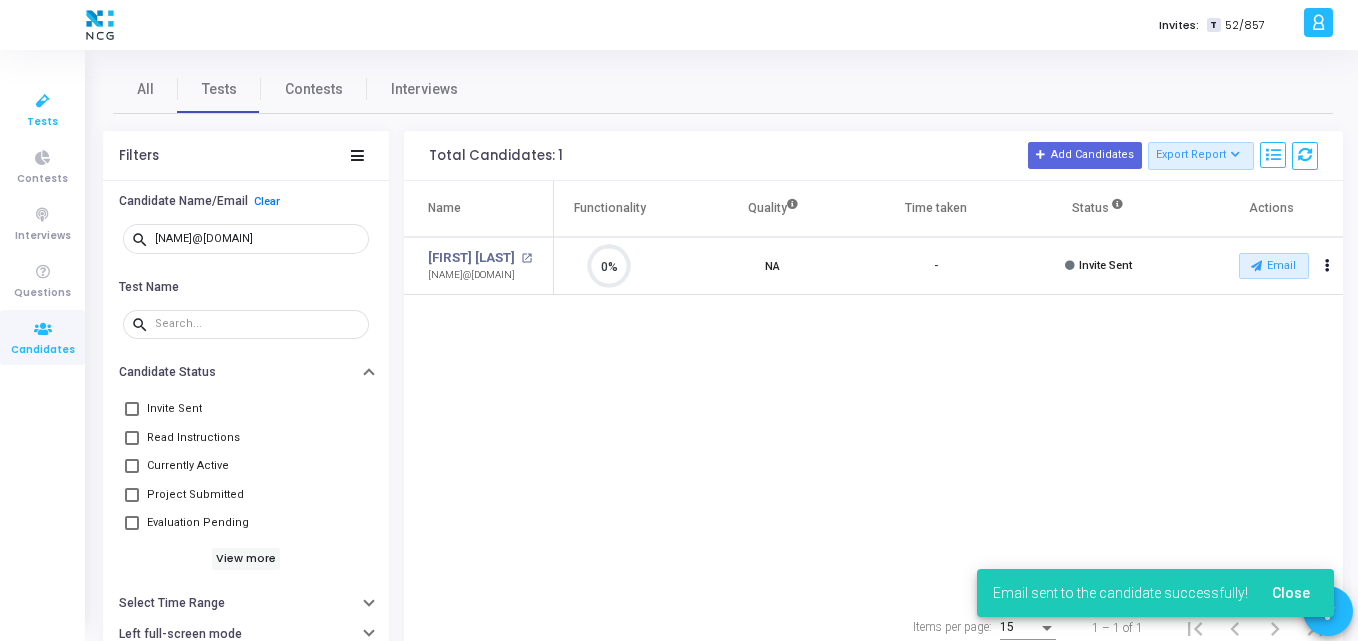 click on "Tests" at bounding box center (42, 122) 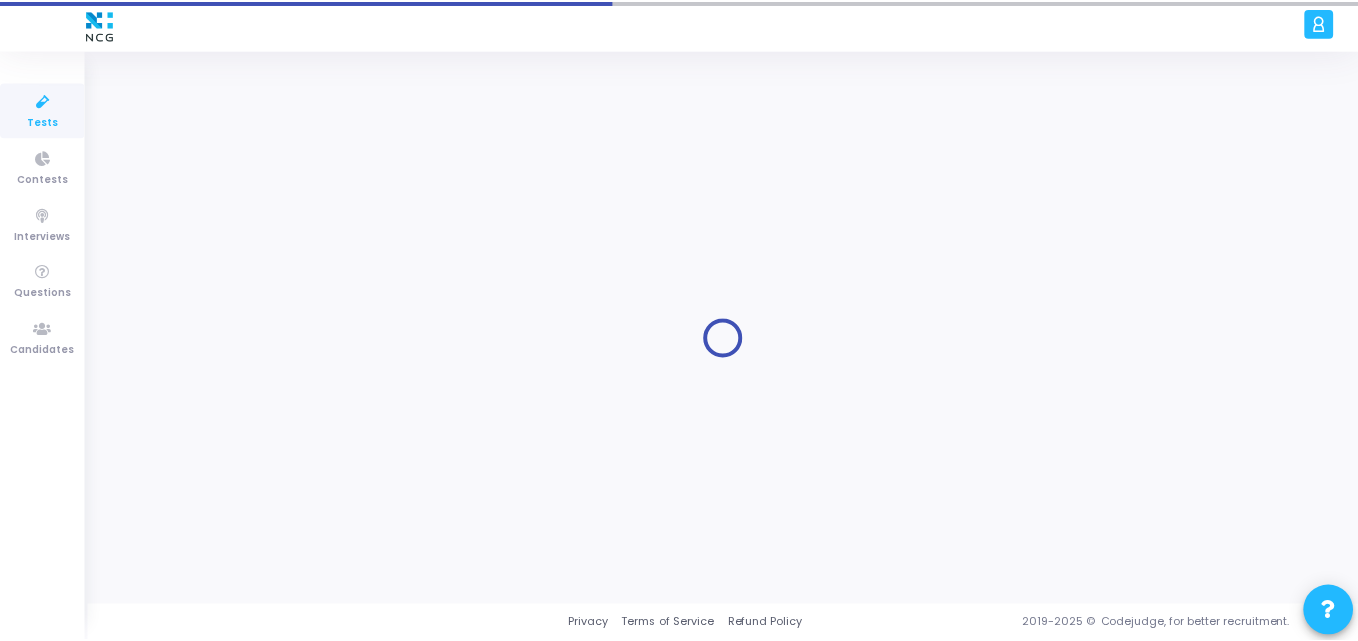 scroll, scrollTop: 0, scrollLeft: 0, axis: both 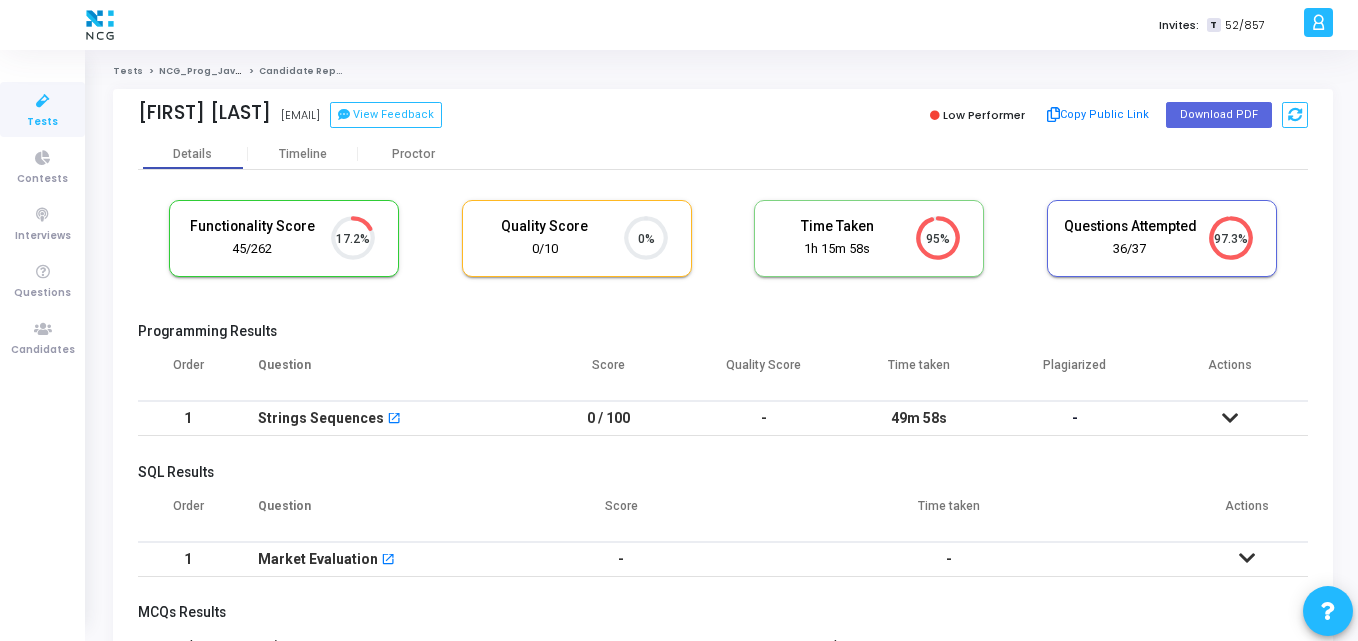 click on "Functionality Score 45/262 17.2% Quality Score  0/10 0% Time Taken calculated once the test is completed Time Taken 1h 15m 58s 95% Questions Attempted 37/37 97.3% Programming Results Order  Question   Score   Quality Score   Time taken   Plagiarized   Actions  1  Strings Sequences  open_in_new  0 / 100   -   49m 58s   -   No submissions found!  SQL Results Order  Question   Score   Time taken   Actions  1  Market Evaluation  open_in_new   -   -   No submissions found!  MCQs Results Order  Quiz   Score   Time Taken   Questions   Actions  1 Springboot Mcqs  10 / 12  5m 21s  6  S. No.   Question   Status   Score Q1 What happens if the endpoint returns a 404 status? open_in_new  Passed  2/2 Q2 Why is @RefreshScope important in this setup? open_in_new  Failed  0/2 Q3 What happens if order-service is unavailable and the fallback method is not defined correctly? open_in_new  Passed  2/2 Q4 What is the purpose of the @LoadBalanced annotation here? open_in_new  Passed  2/2 Q5 open_in_new  Passed  2/2 Q6 open_in_new 2" at bounding box center [723, 564] 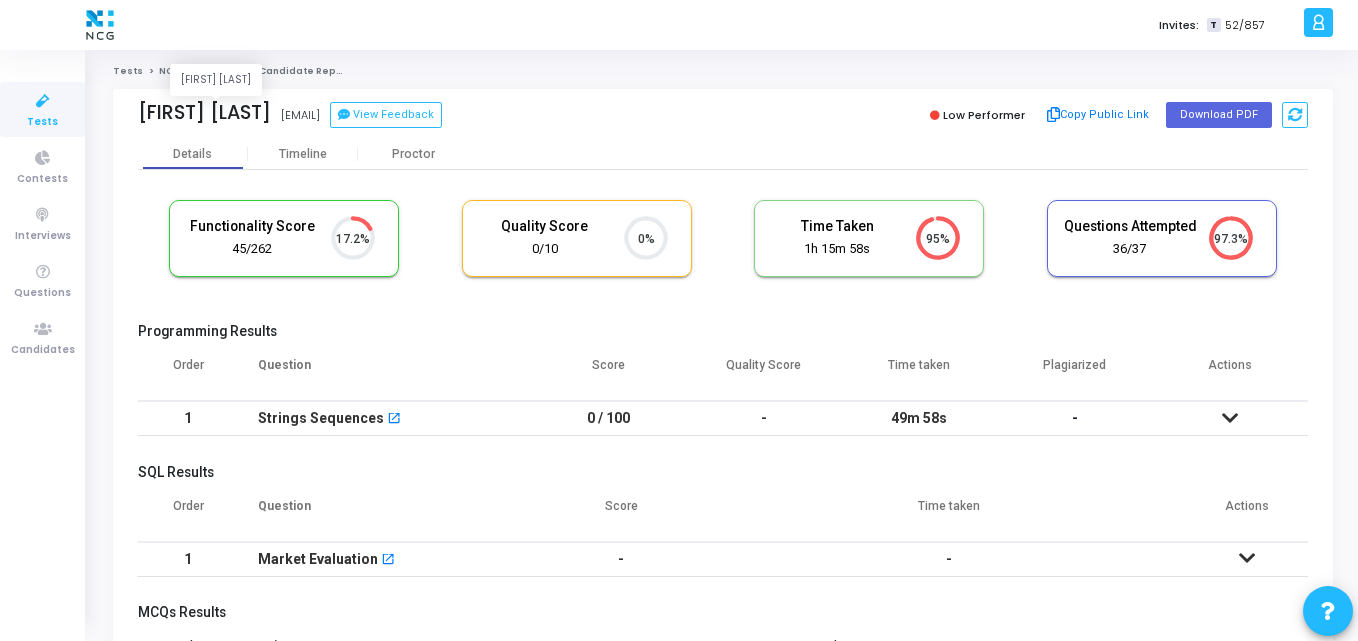 click on "[FIRST] [LAST]" 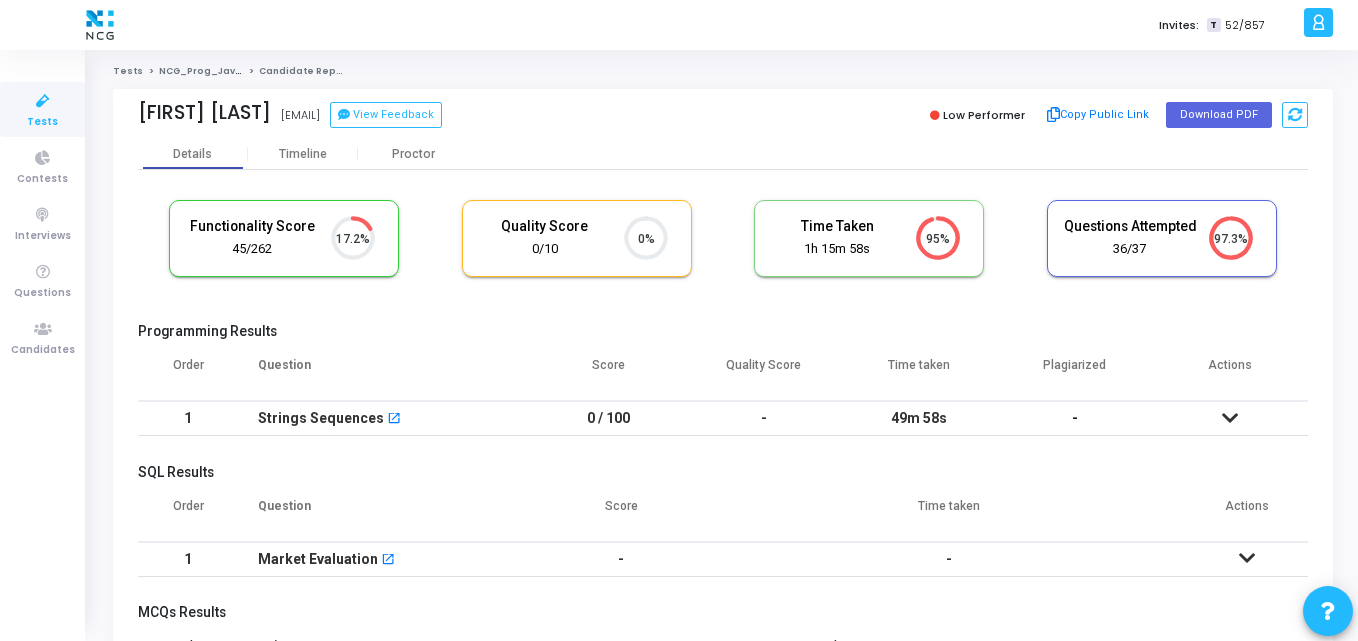 copy on "Chaurasiya" 